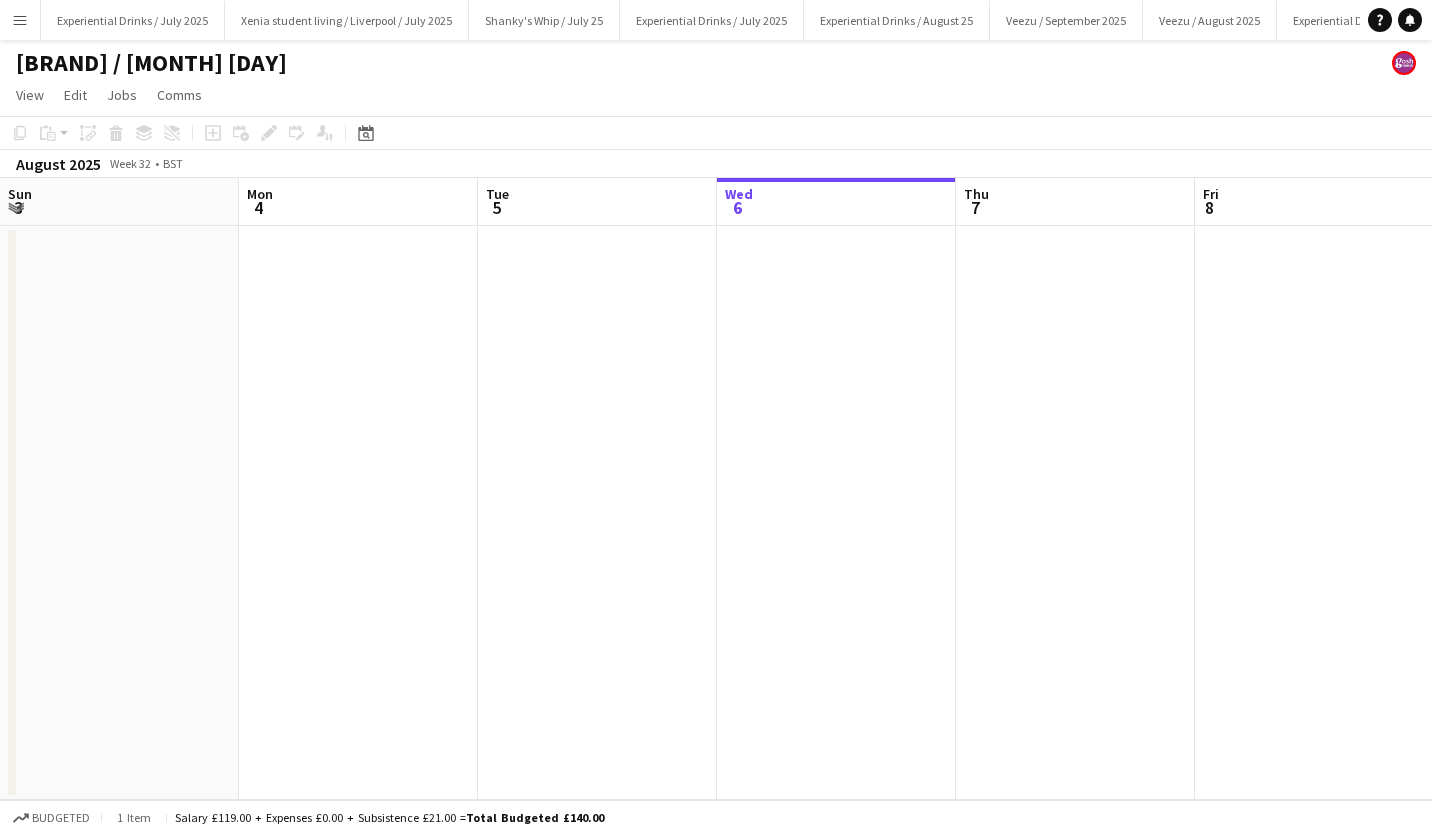 scroll, scrollTop: 0, scrollLeft: 0, axis: both 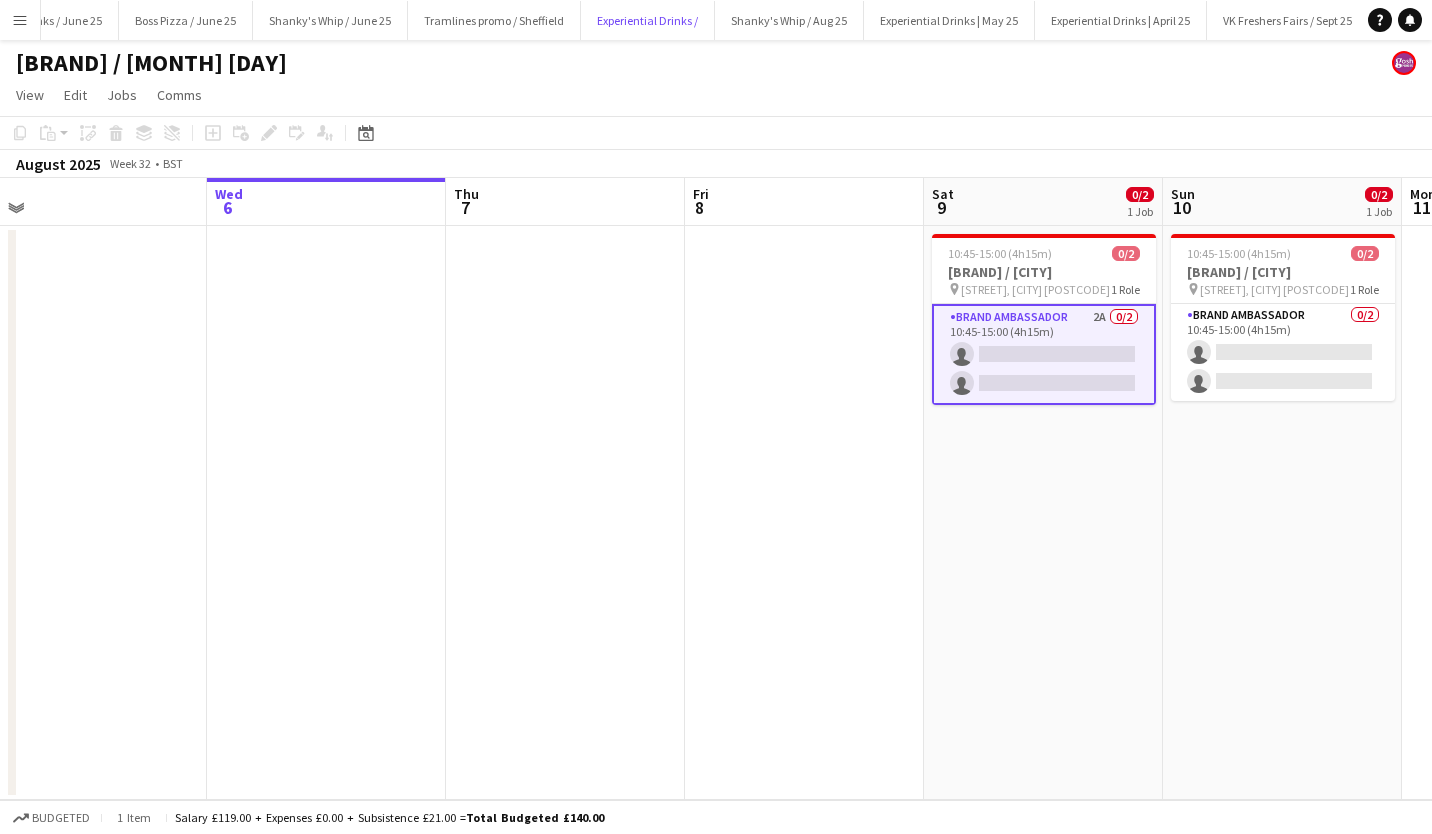 click on "Experiential Drinks /
Close" at bounding box center (648, 20) 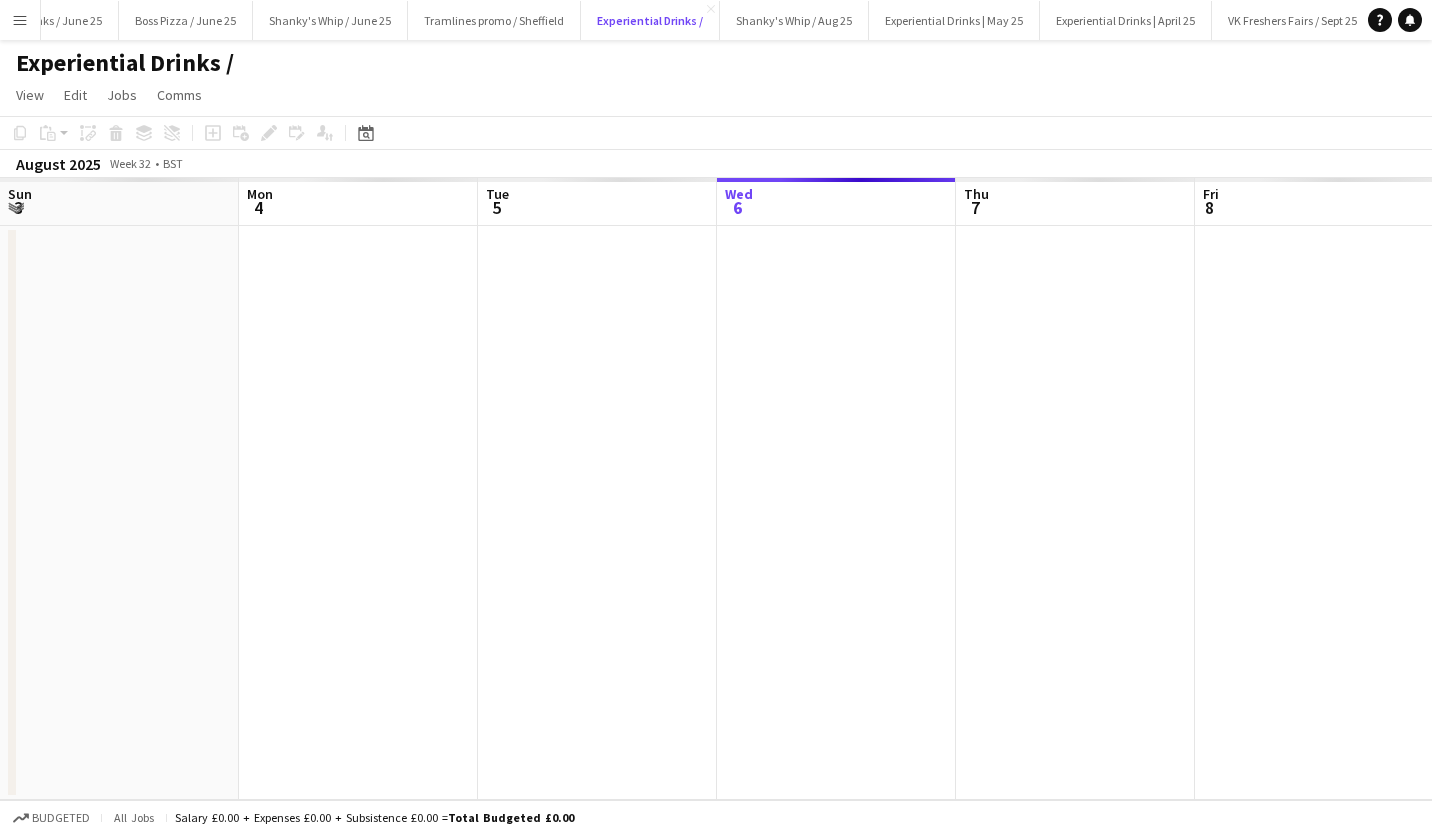 scroll, scrollTop: 0, scrollLeft: 478, axis: horizontal 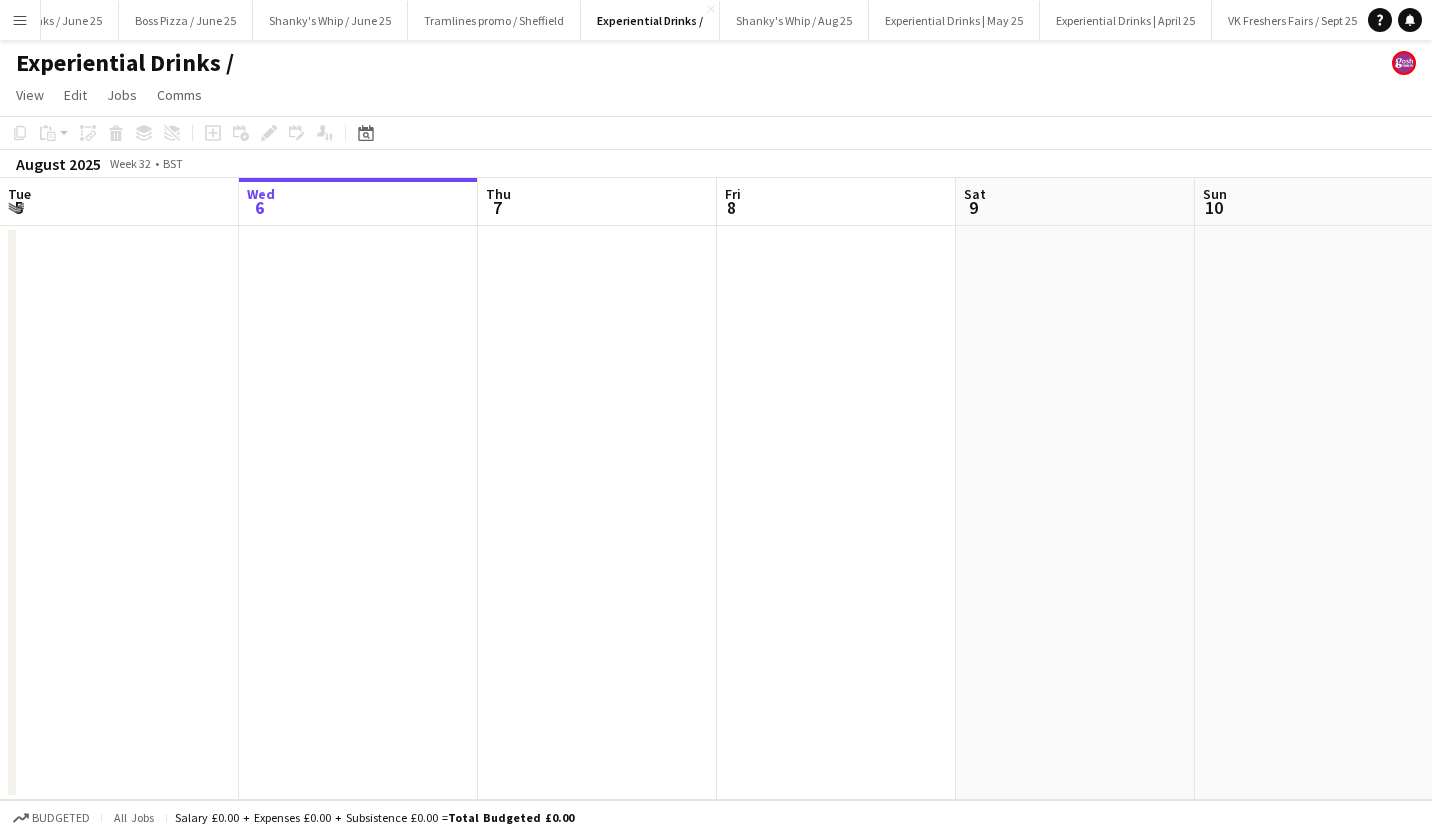 click on "Menu" at bounding box center [20, 20] 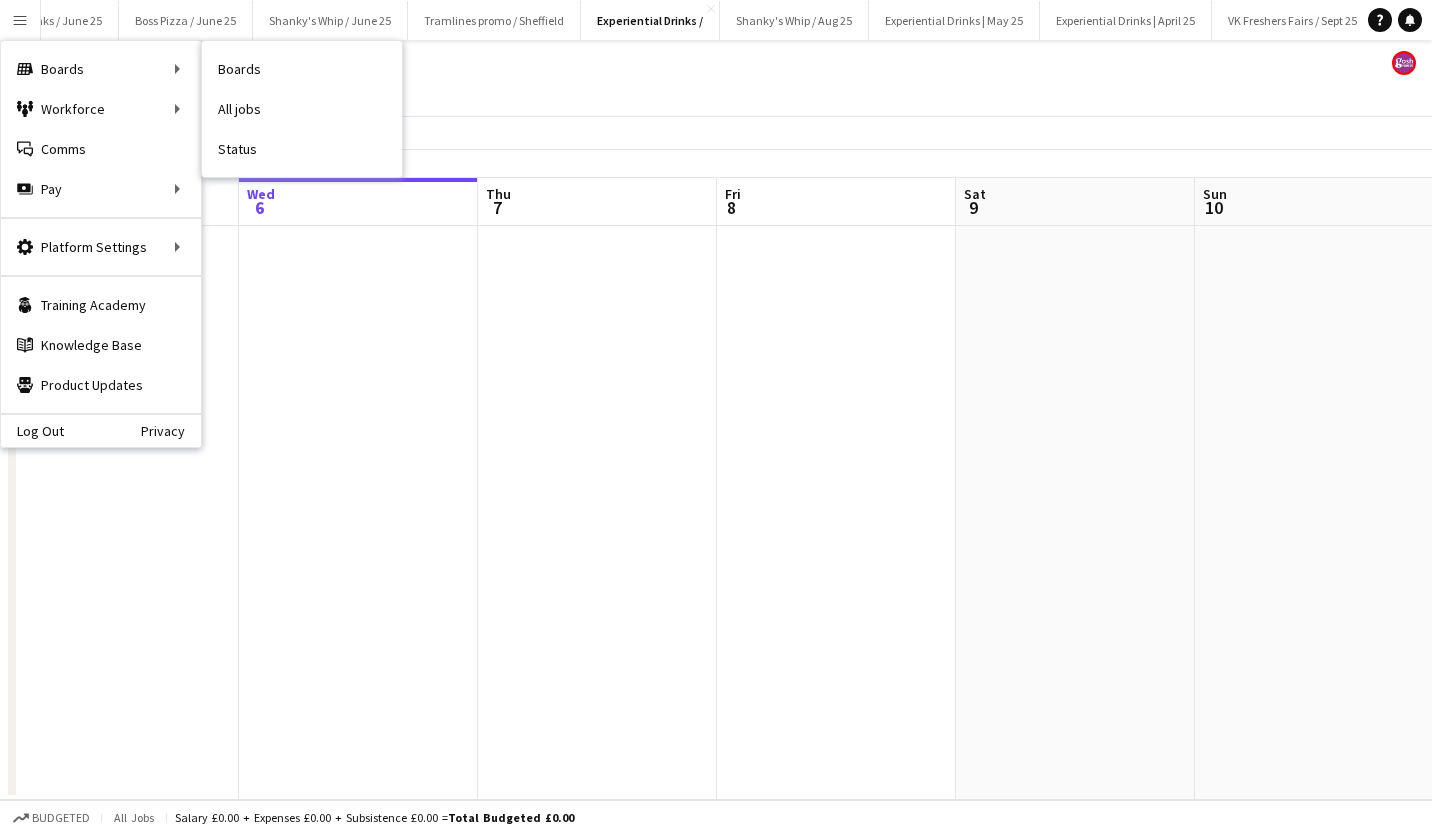 click on "All jobs" at bounding box center (302, 109) 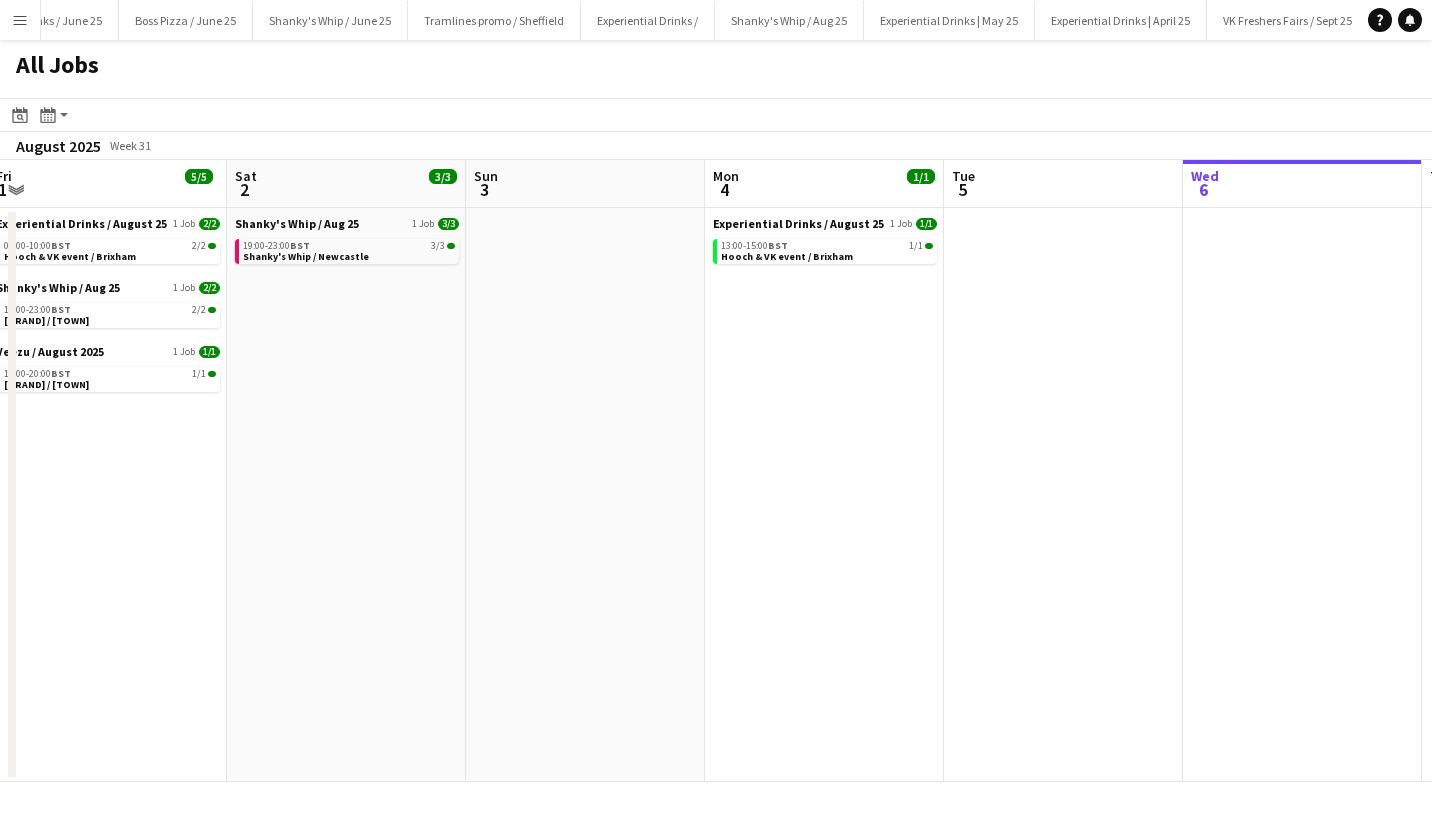 scroll, scrollTop: 0, scrollLeft: 489, axis: horizontal 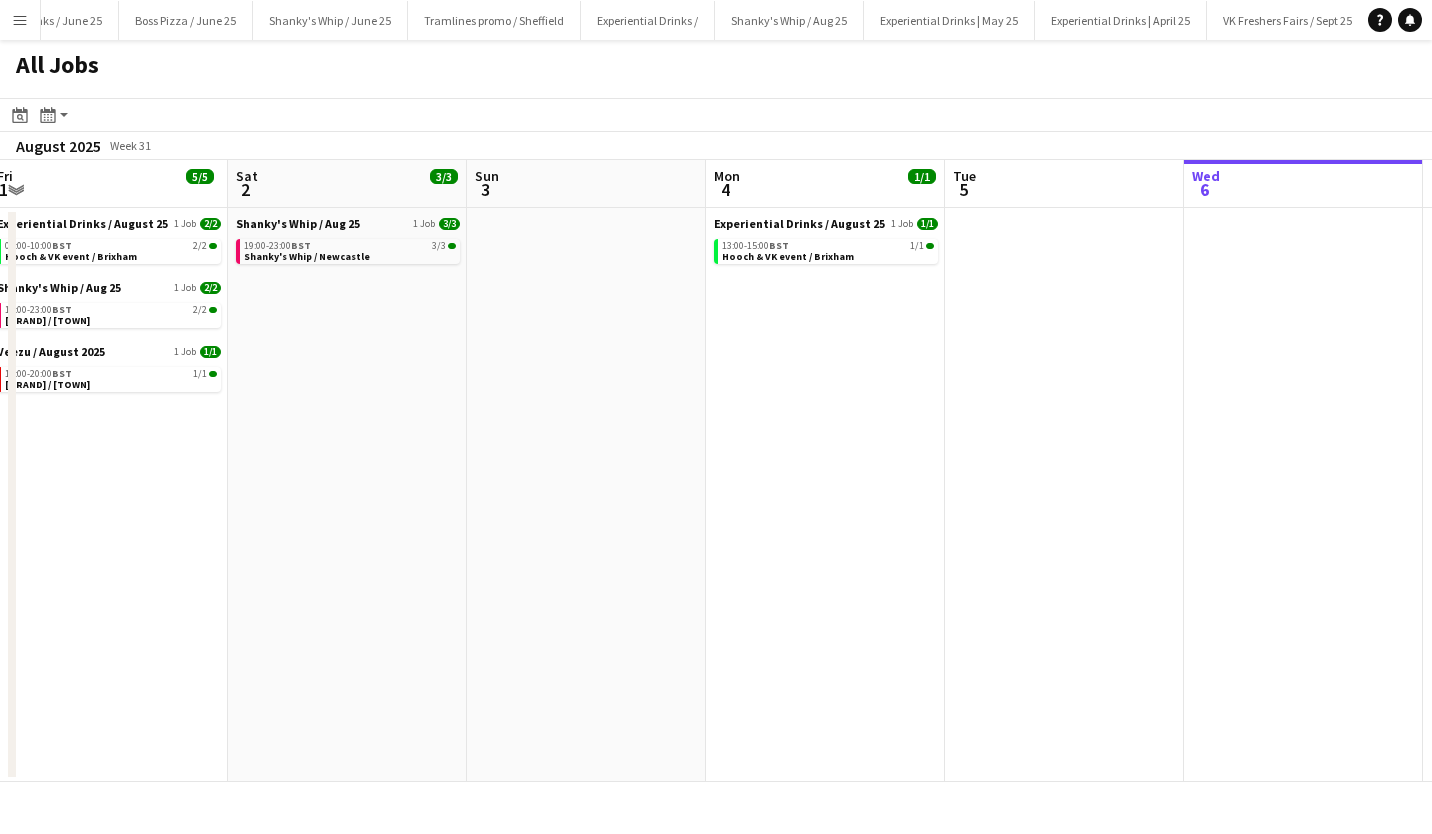 click on "Hooch & VK event / Brixham" at bounding box center [788, 256] 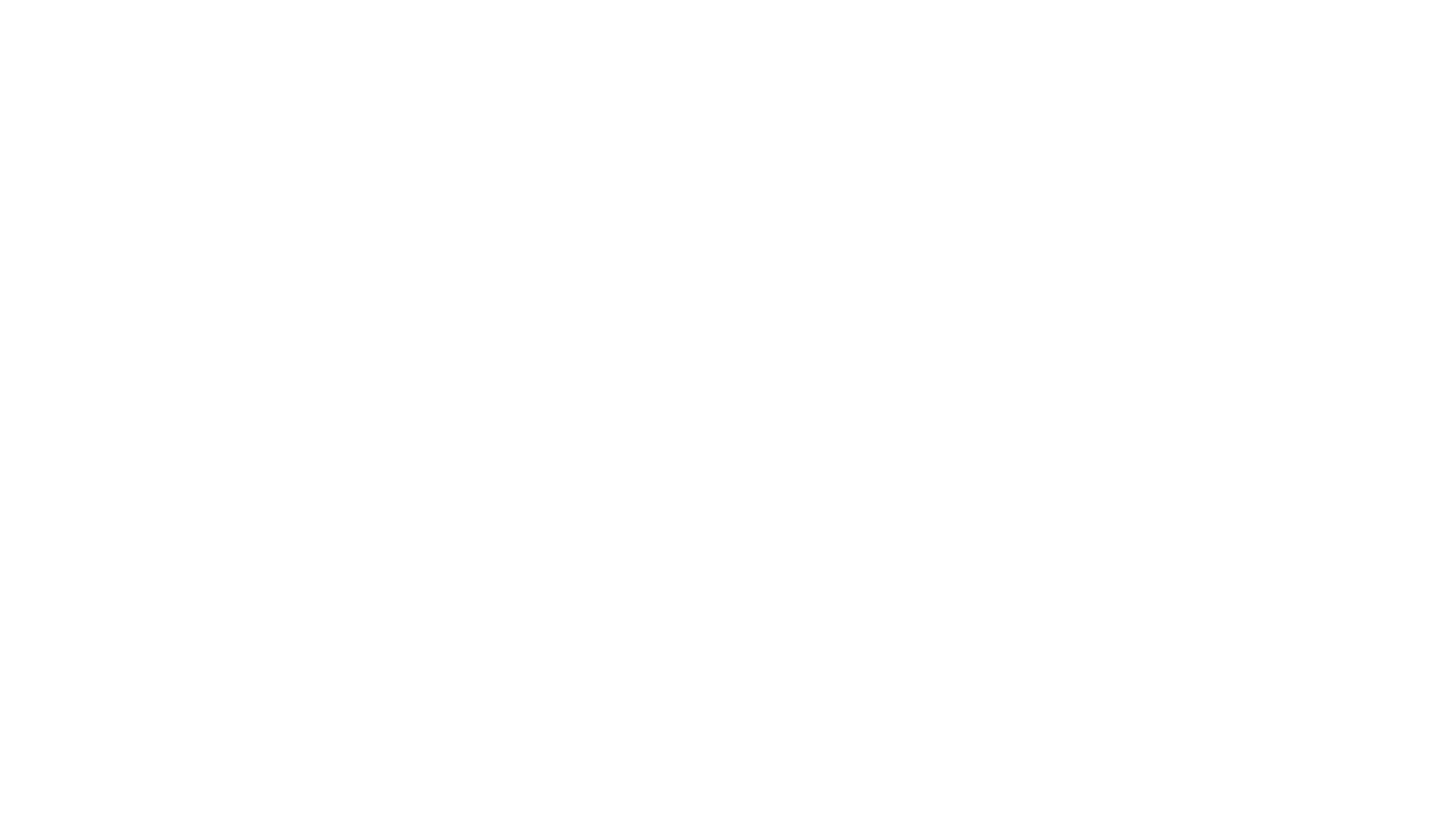 scroll, scrollTop: 0, scrollLeft: 0, axis: both 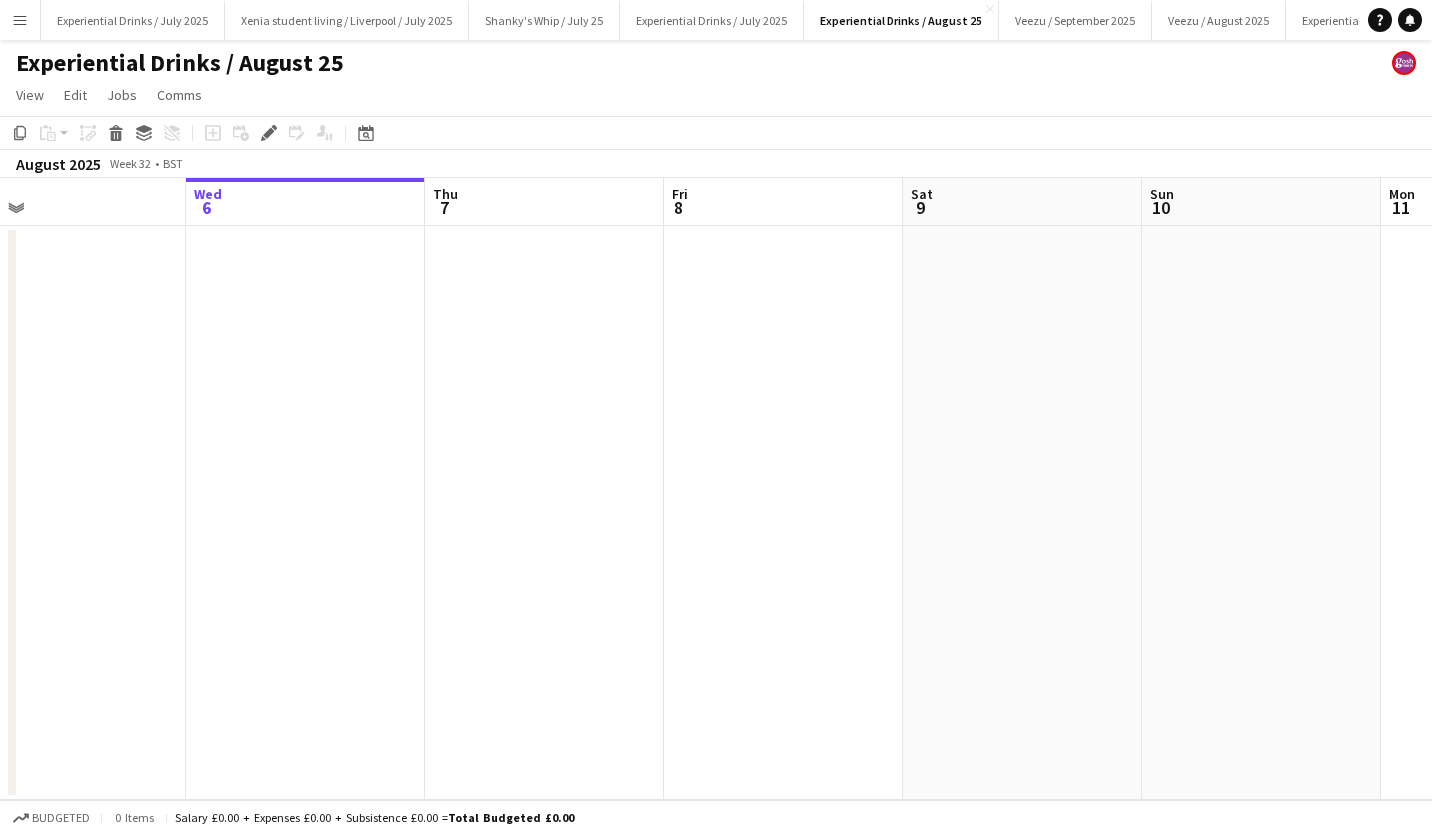 click at bounding box center (783, 513) 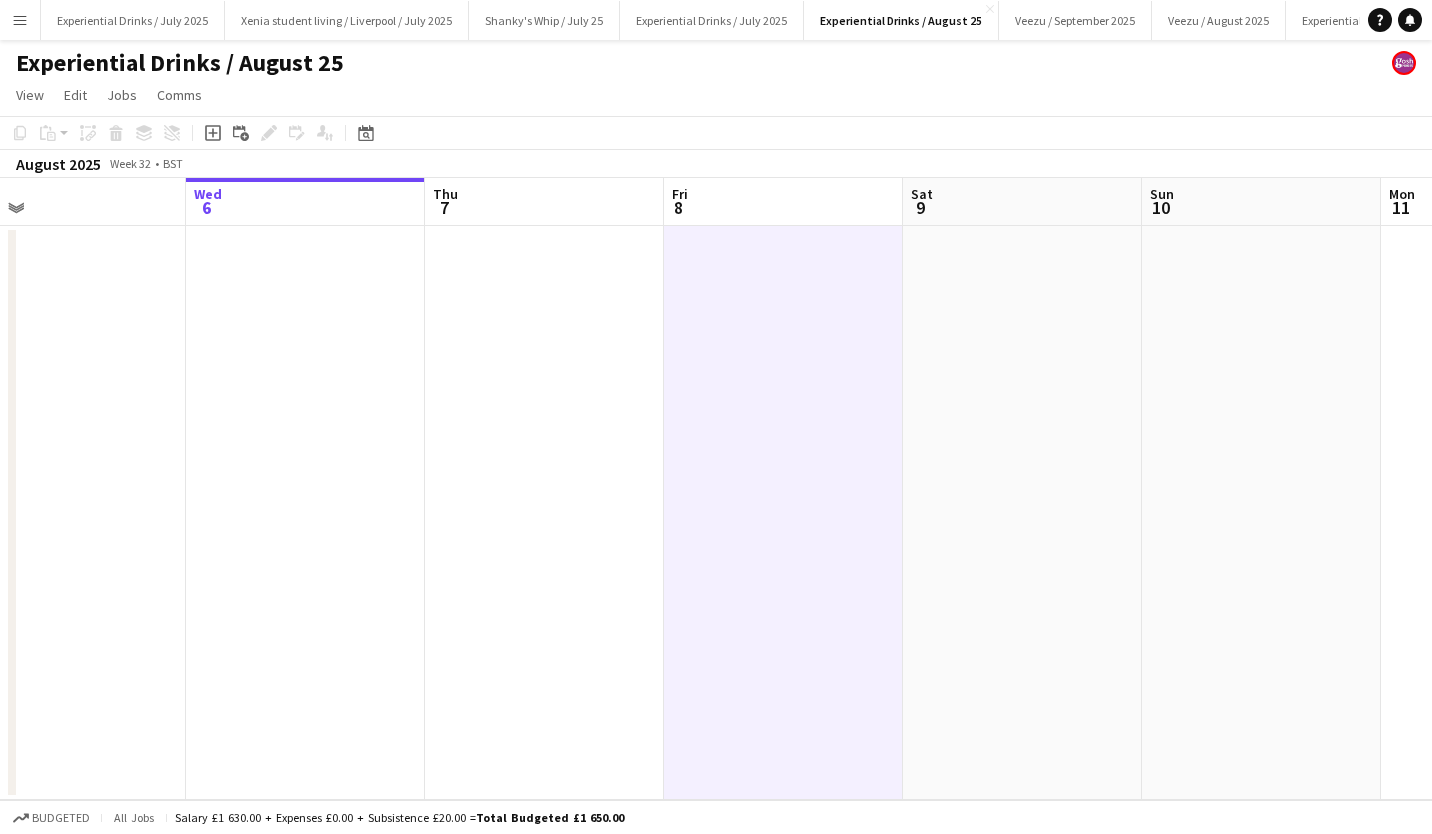 click on "Add job" 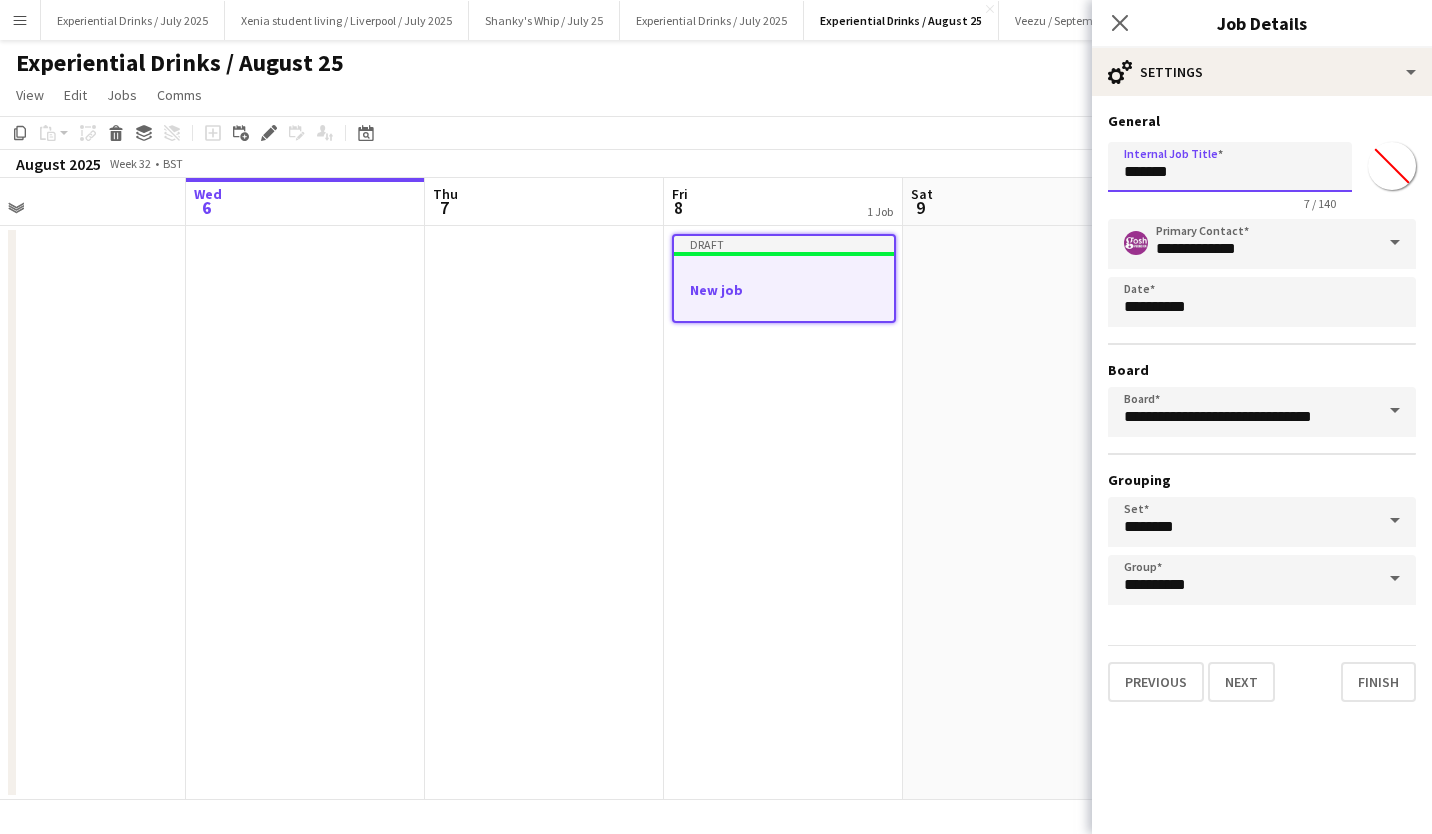 click on "*******" at bounding box center [1230, 167] 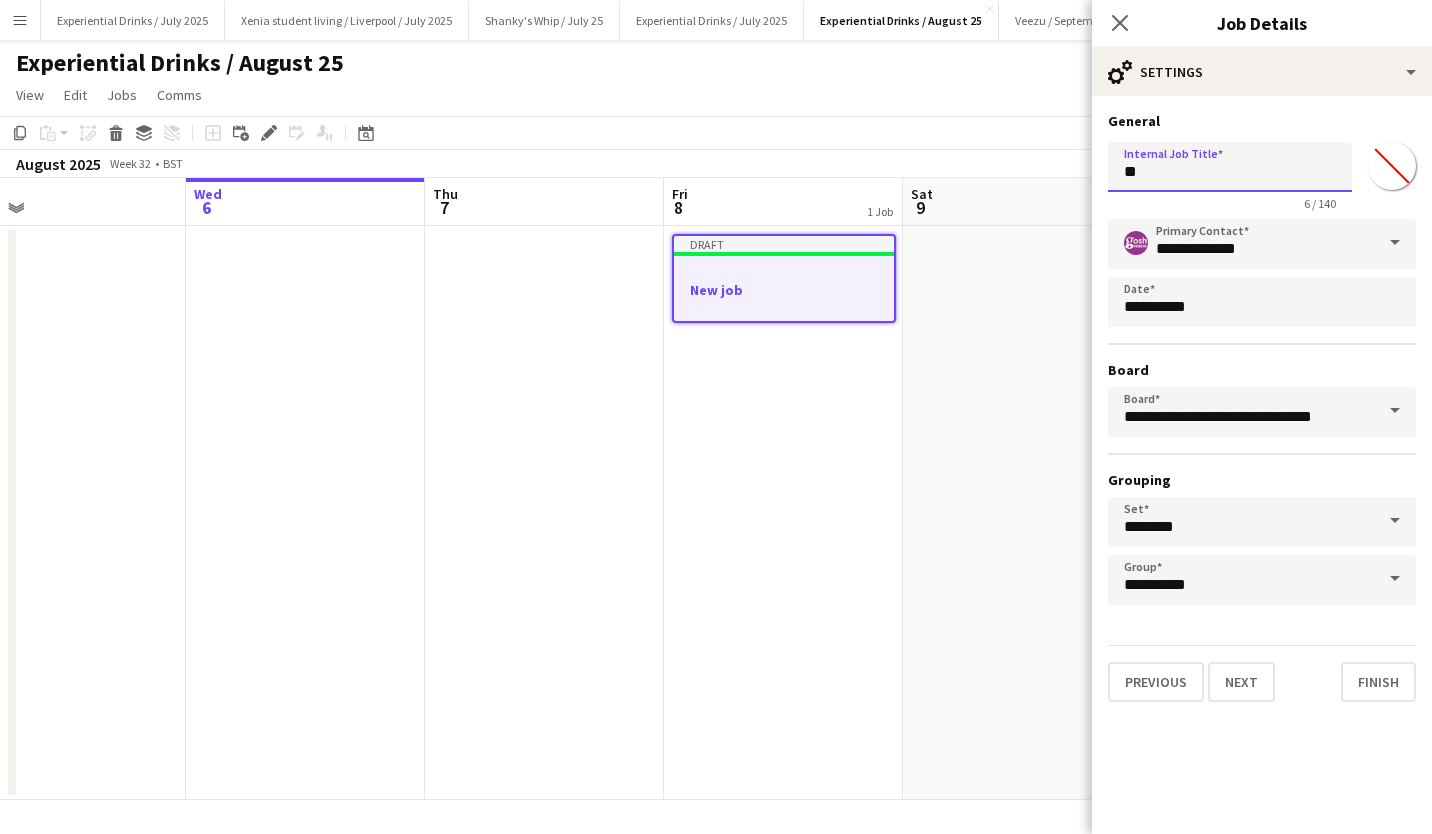 type on "*" 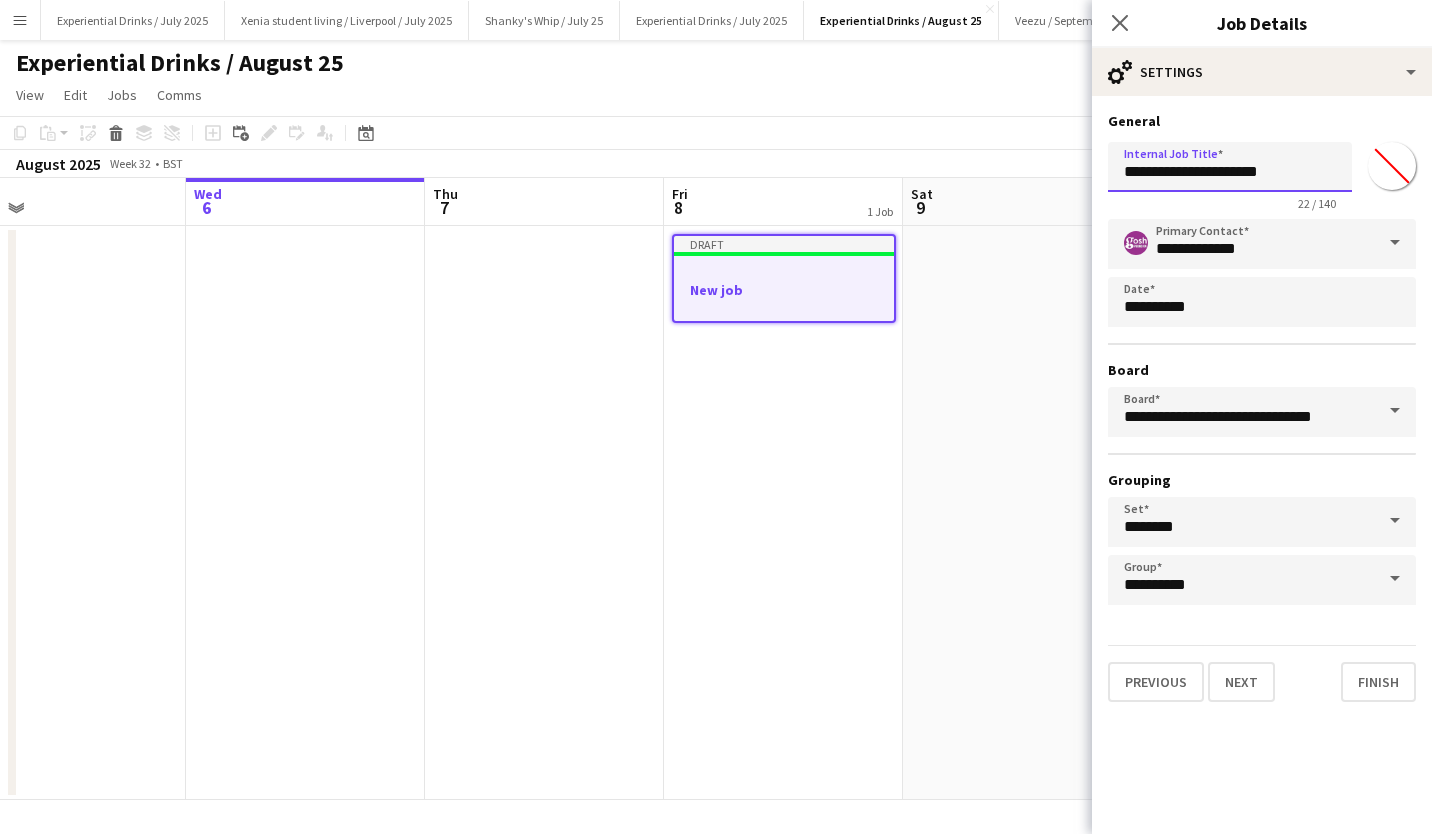 type on "**********" 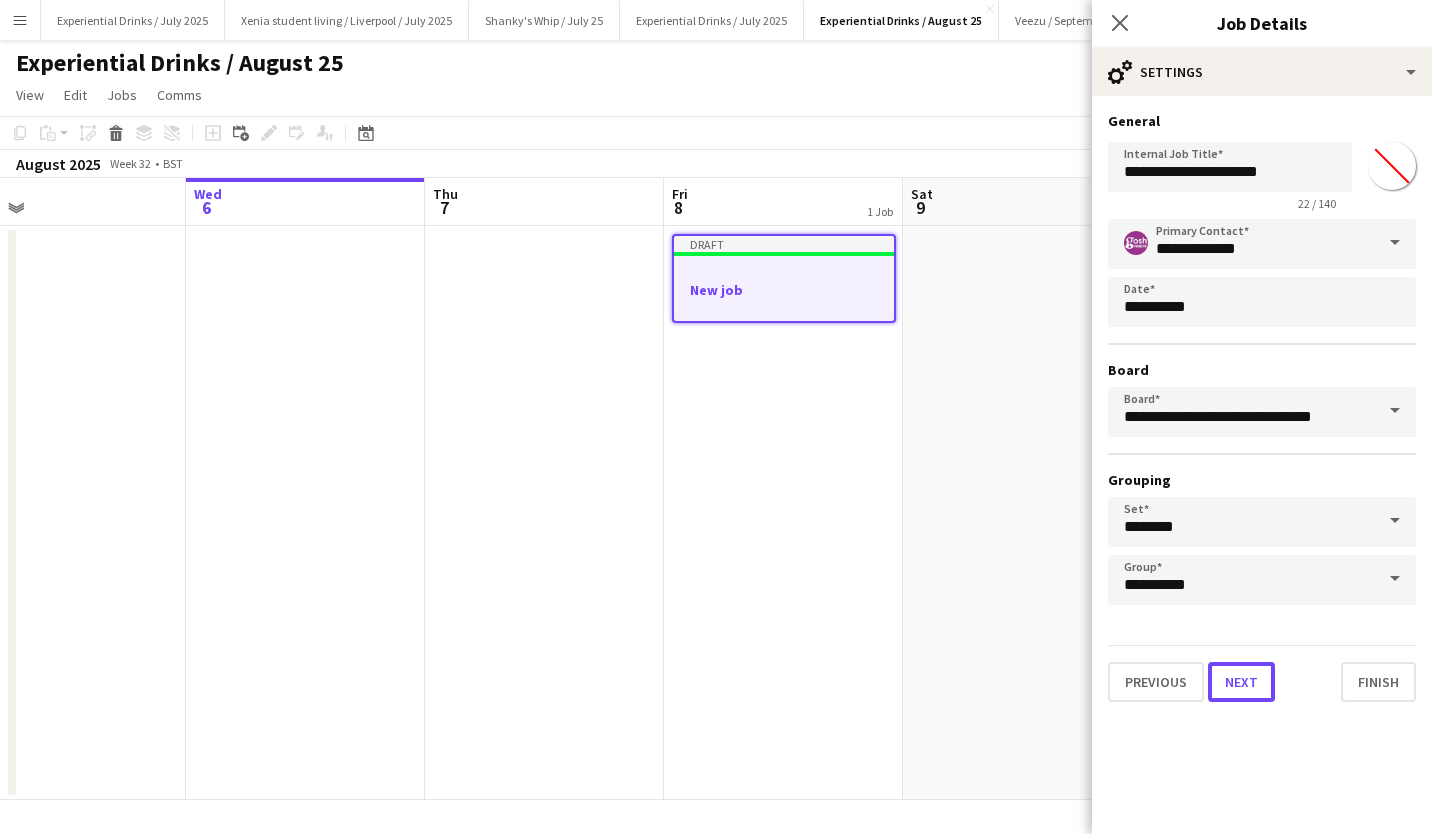 click on "Next" at bounding box center (1241, 682) 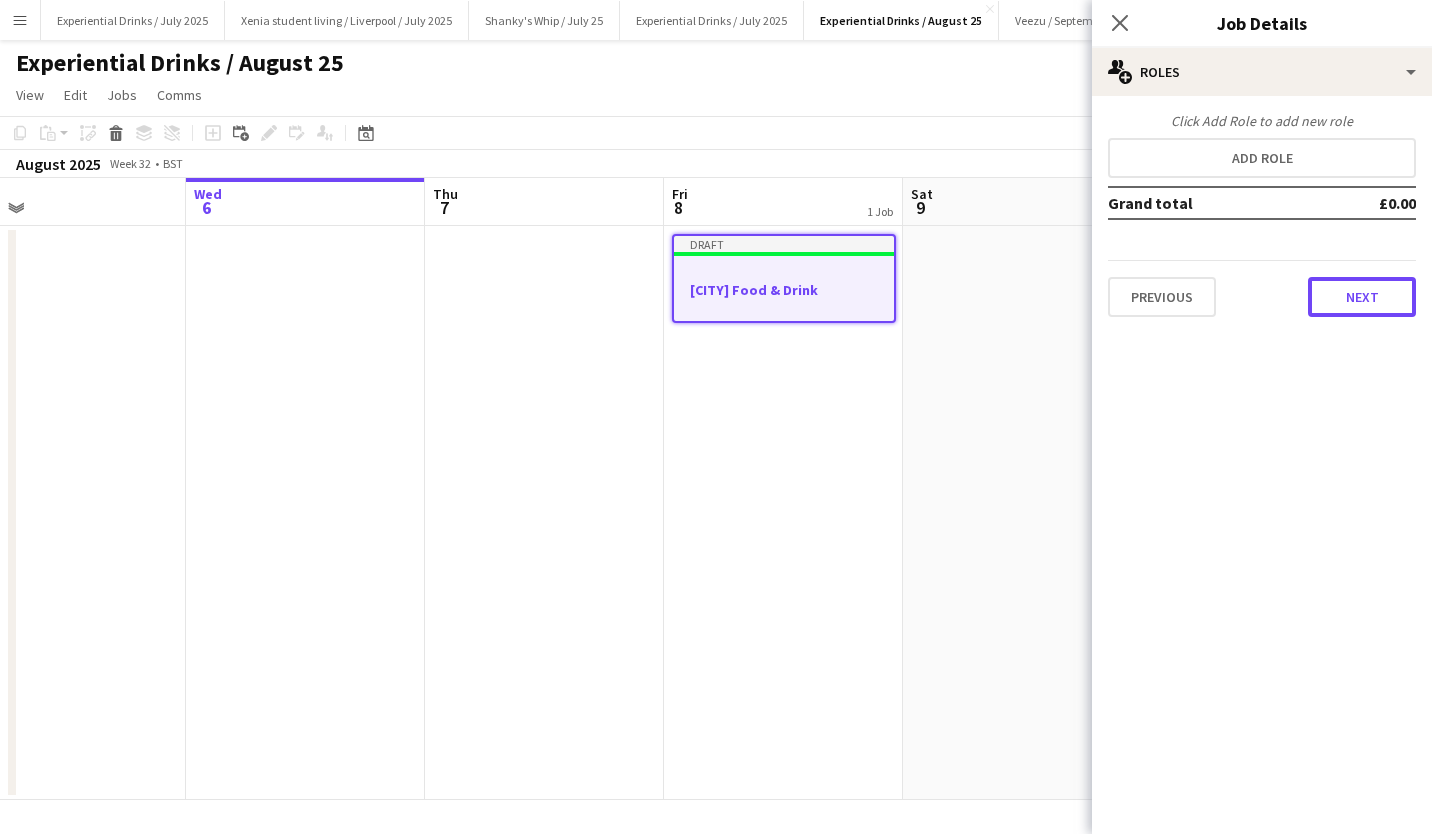 click on "Next" at bounding box center (1362, 297) 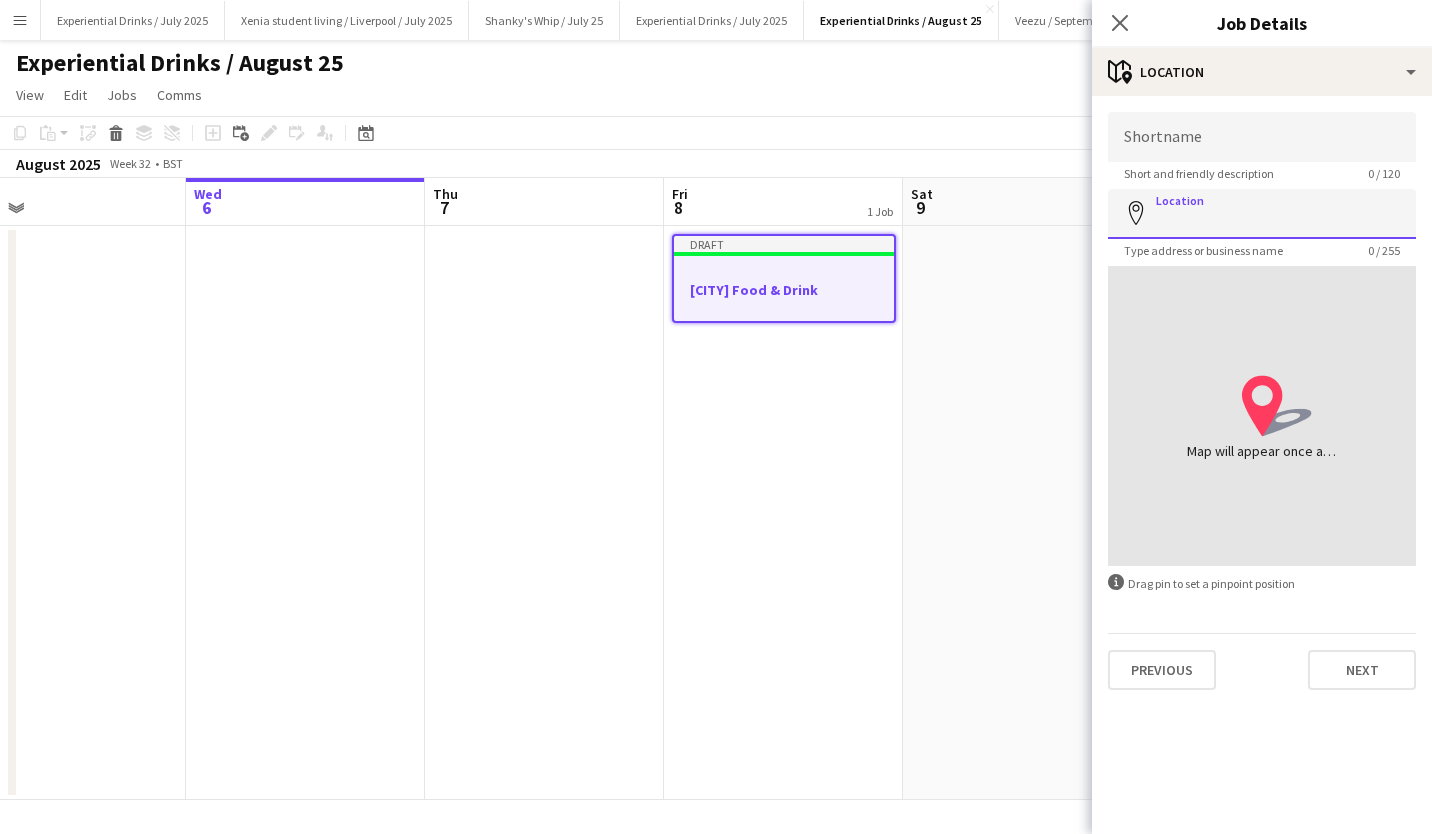 click on "Location" at bounding box center [1262, 214] 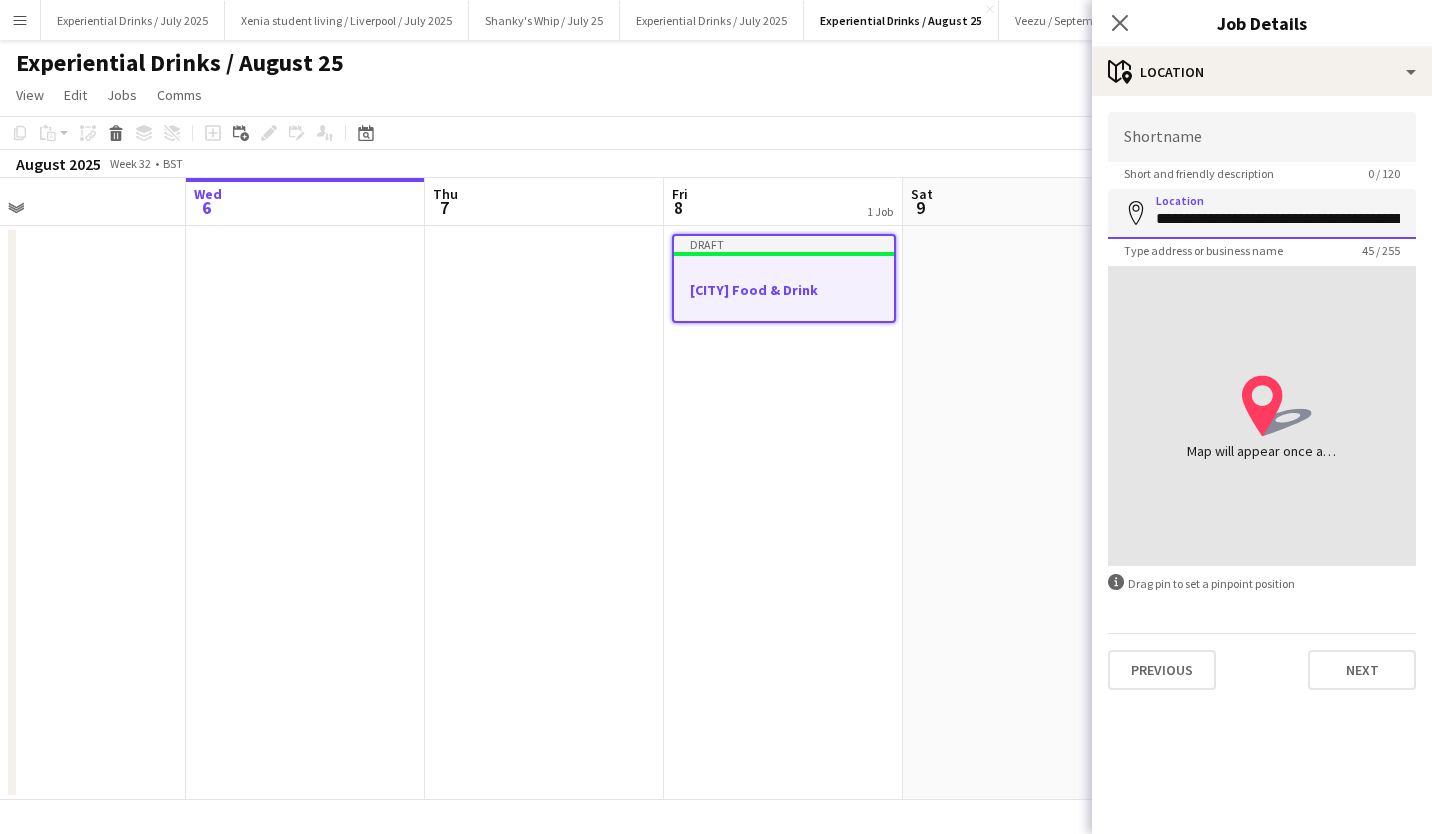 scroll, scrollTop: 0, scrollLeft: 61, axis: horizontal 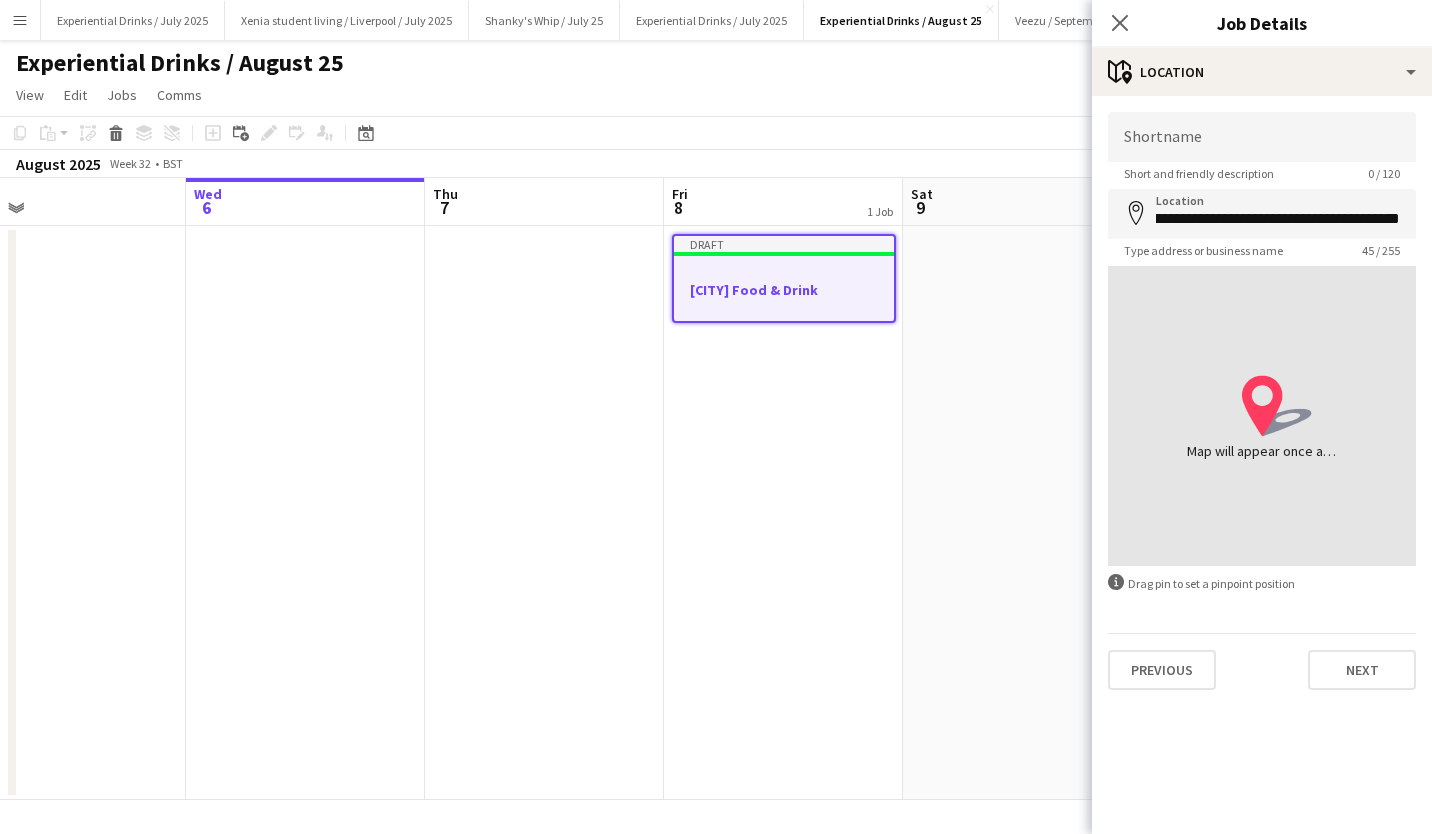 type on "**********" 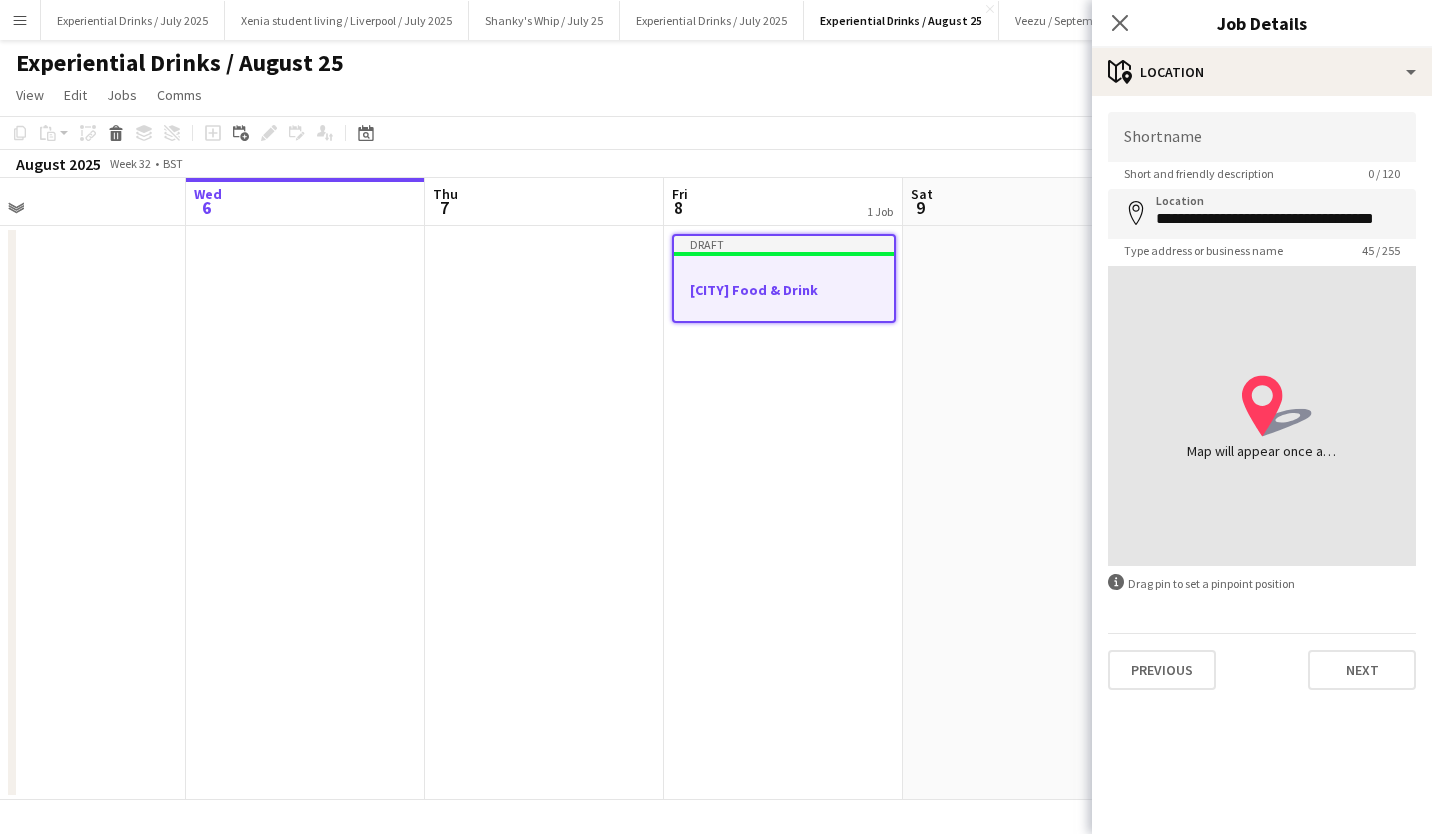 scroll, scrollTop: 0, scrollLeft: 0, axis: both 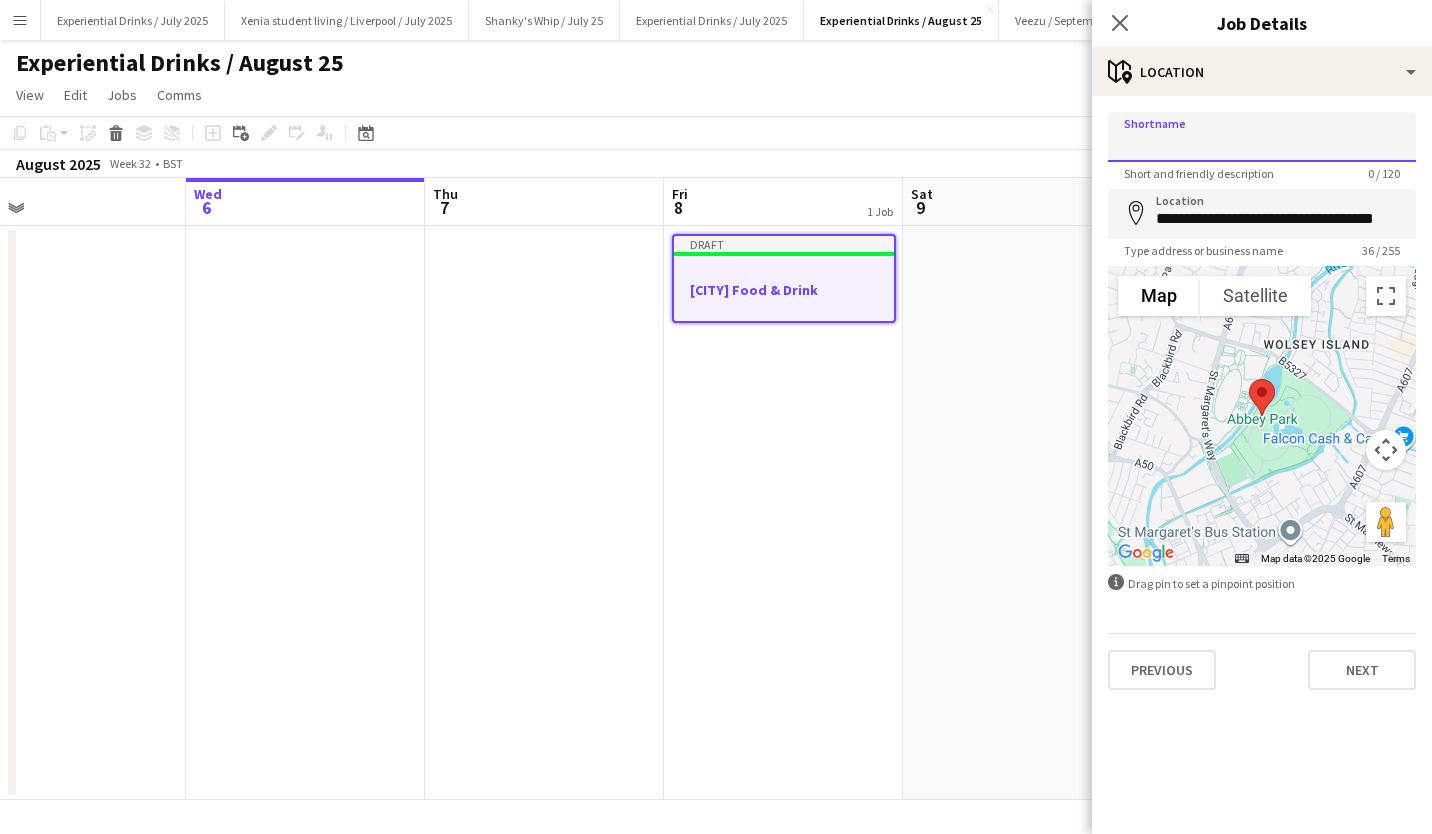 click on "Shortname" at bounding box center (1262, 137) 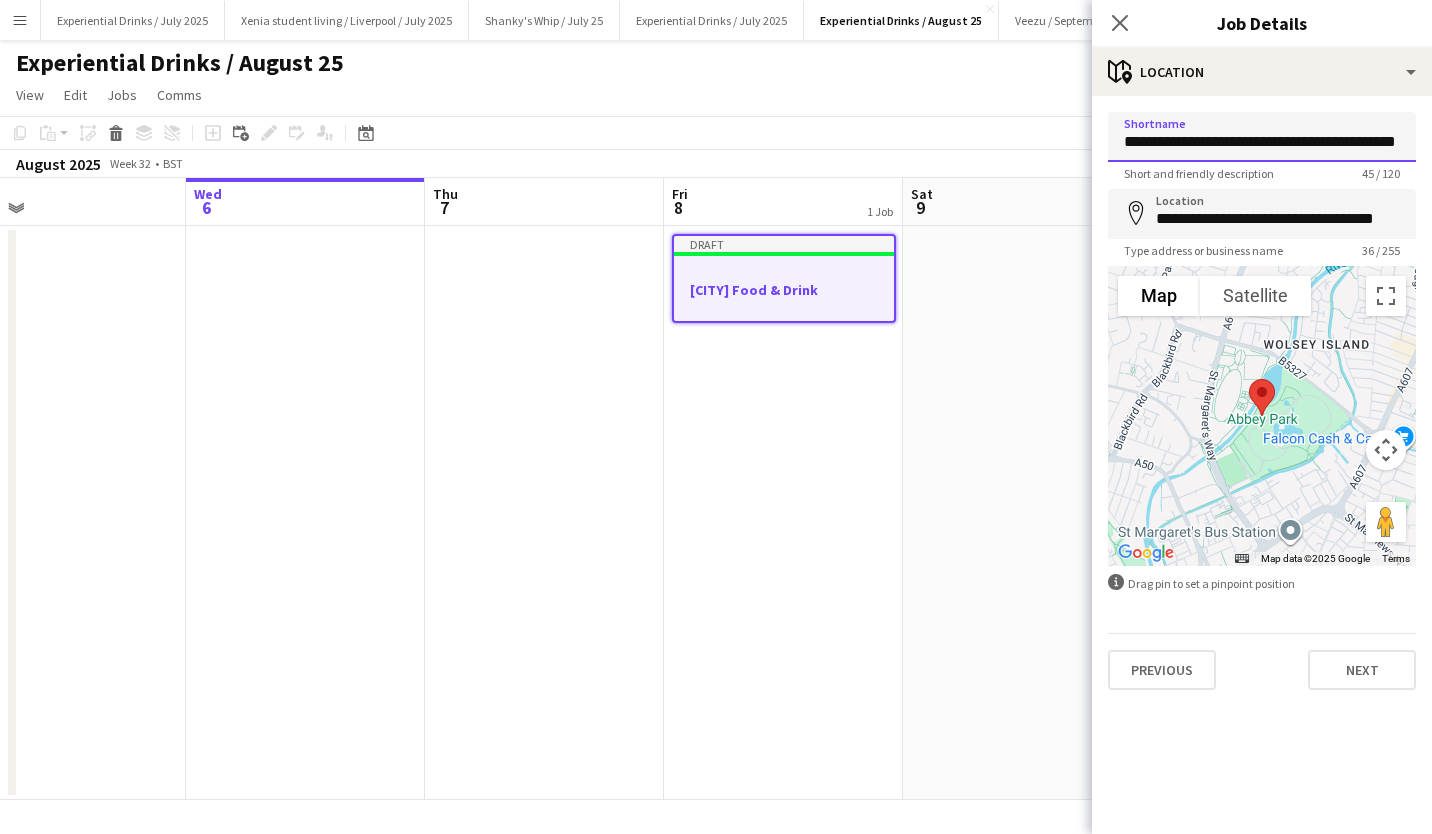 scroll, scrollTop: 0, scrollLeft: 0, axis: both 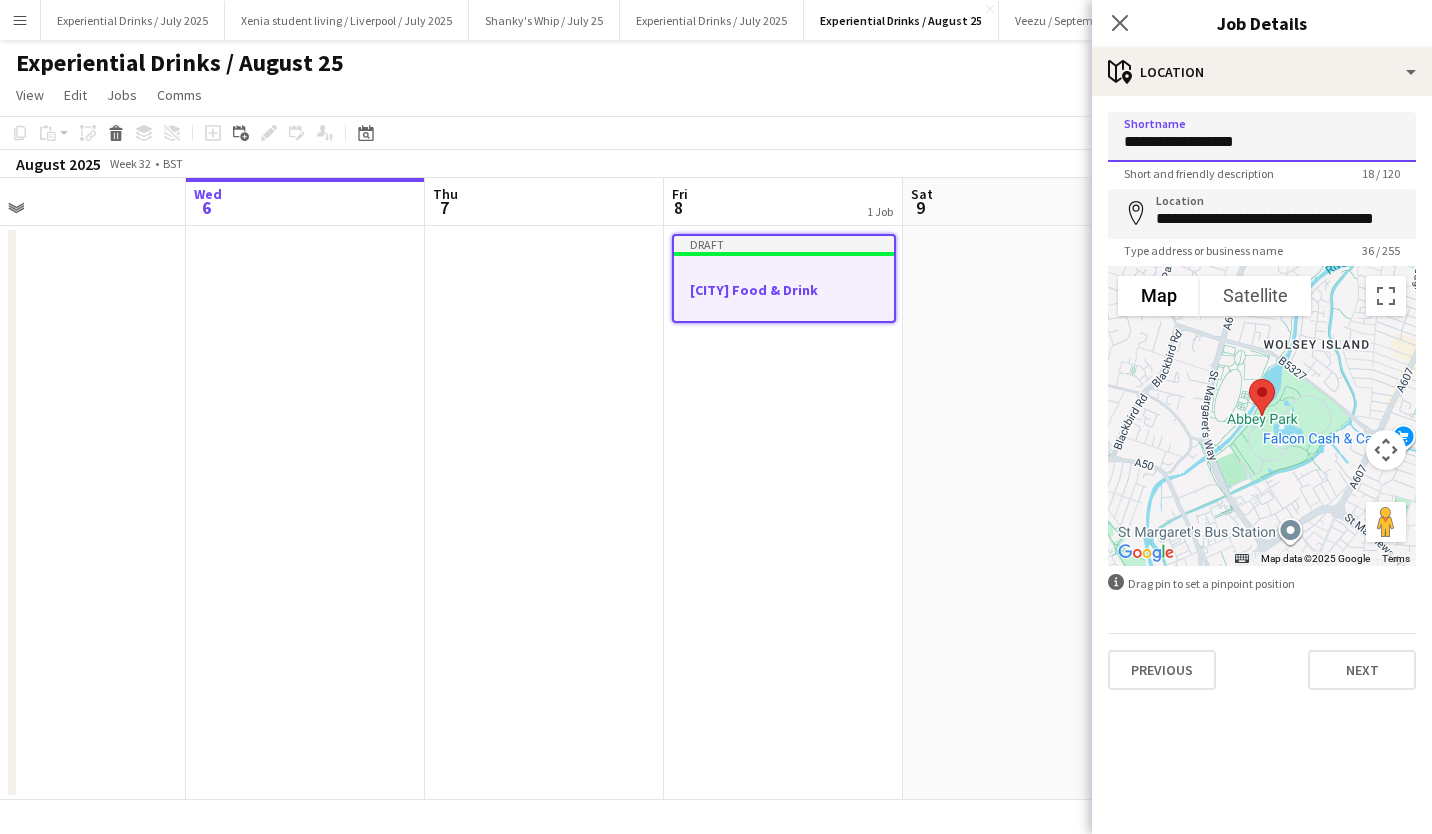 type on "**********" 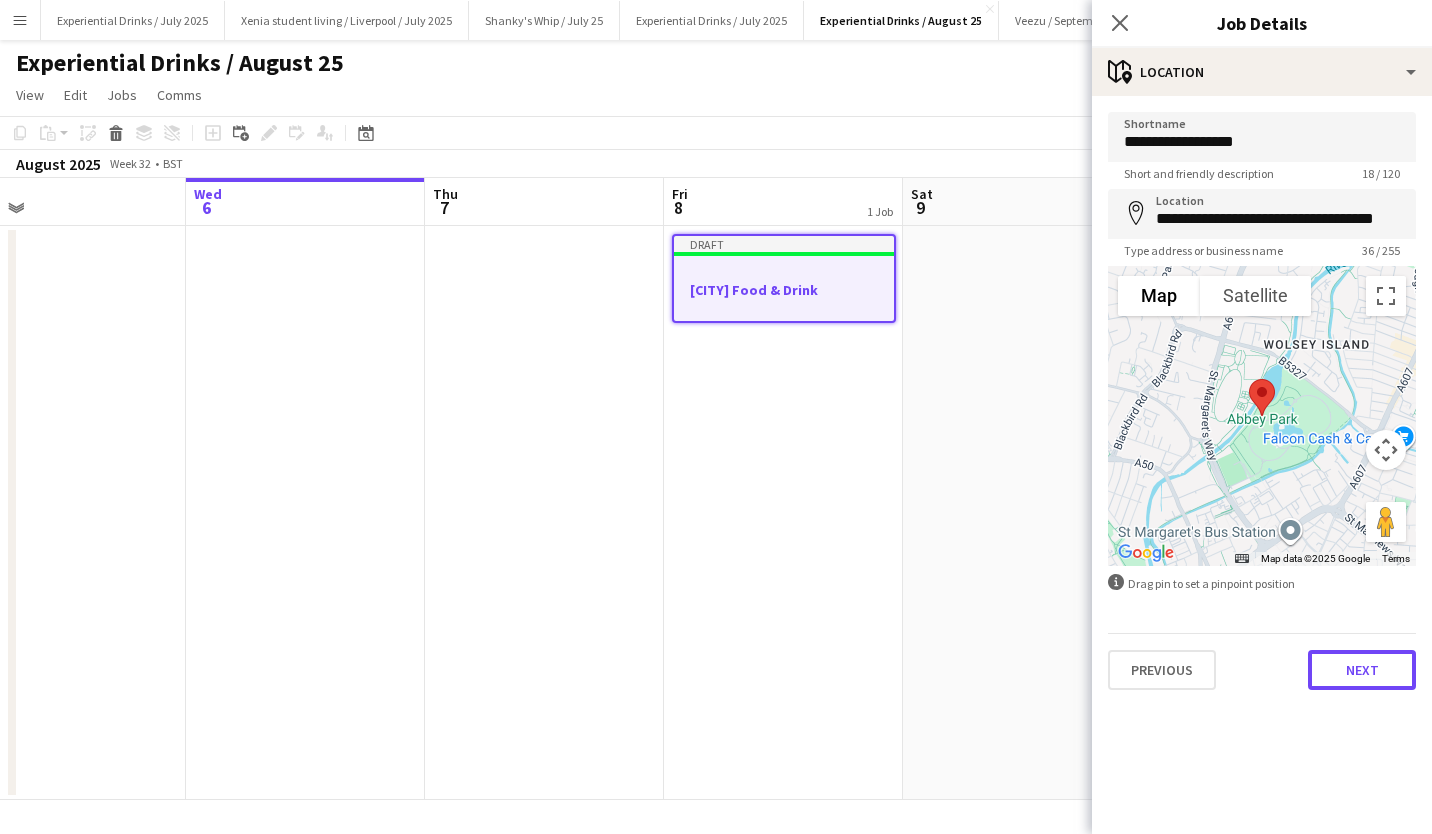 click on "Next" at bounding box center [1362, 670] 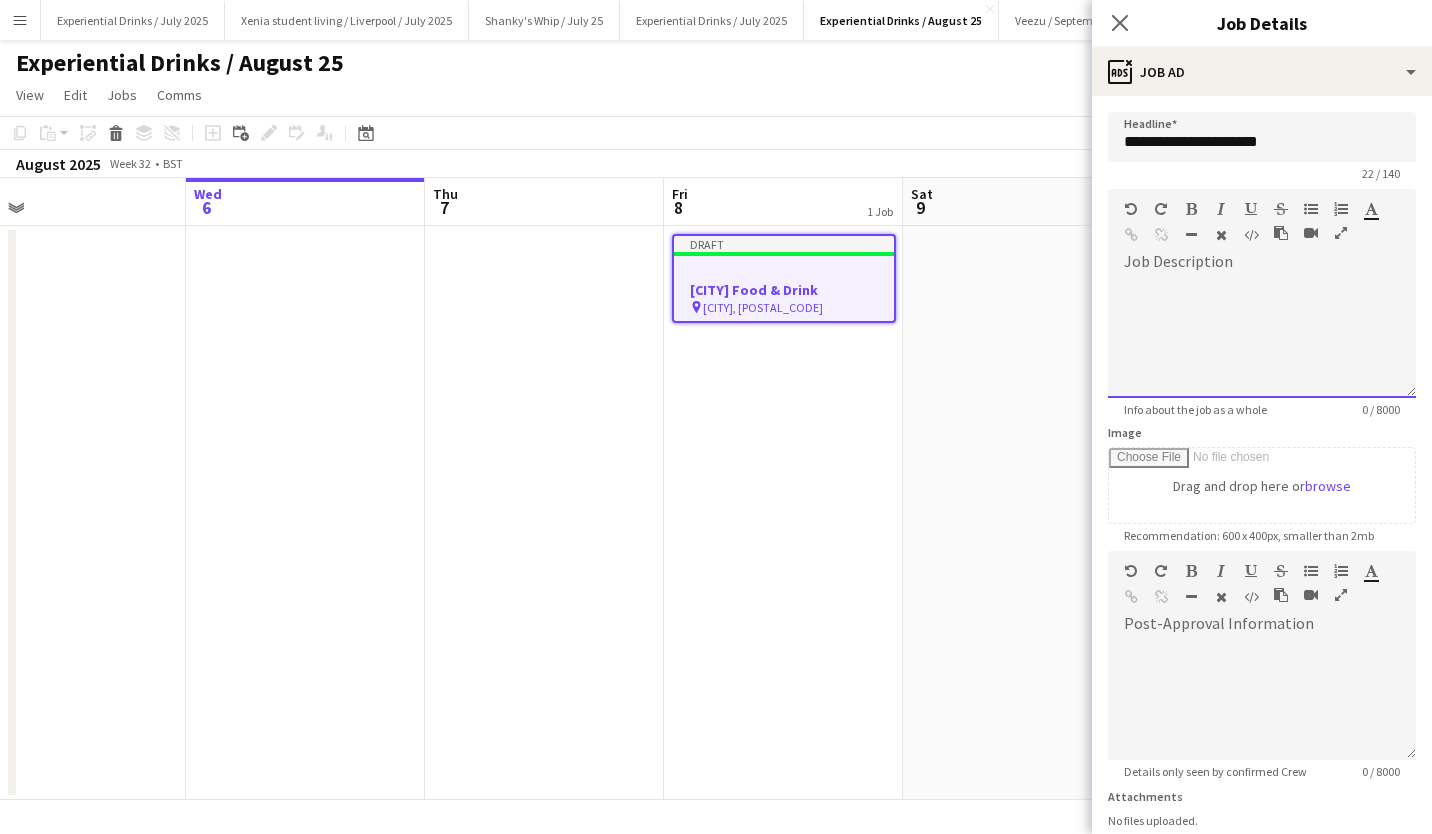 click at bounding box center (1262, 338) 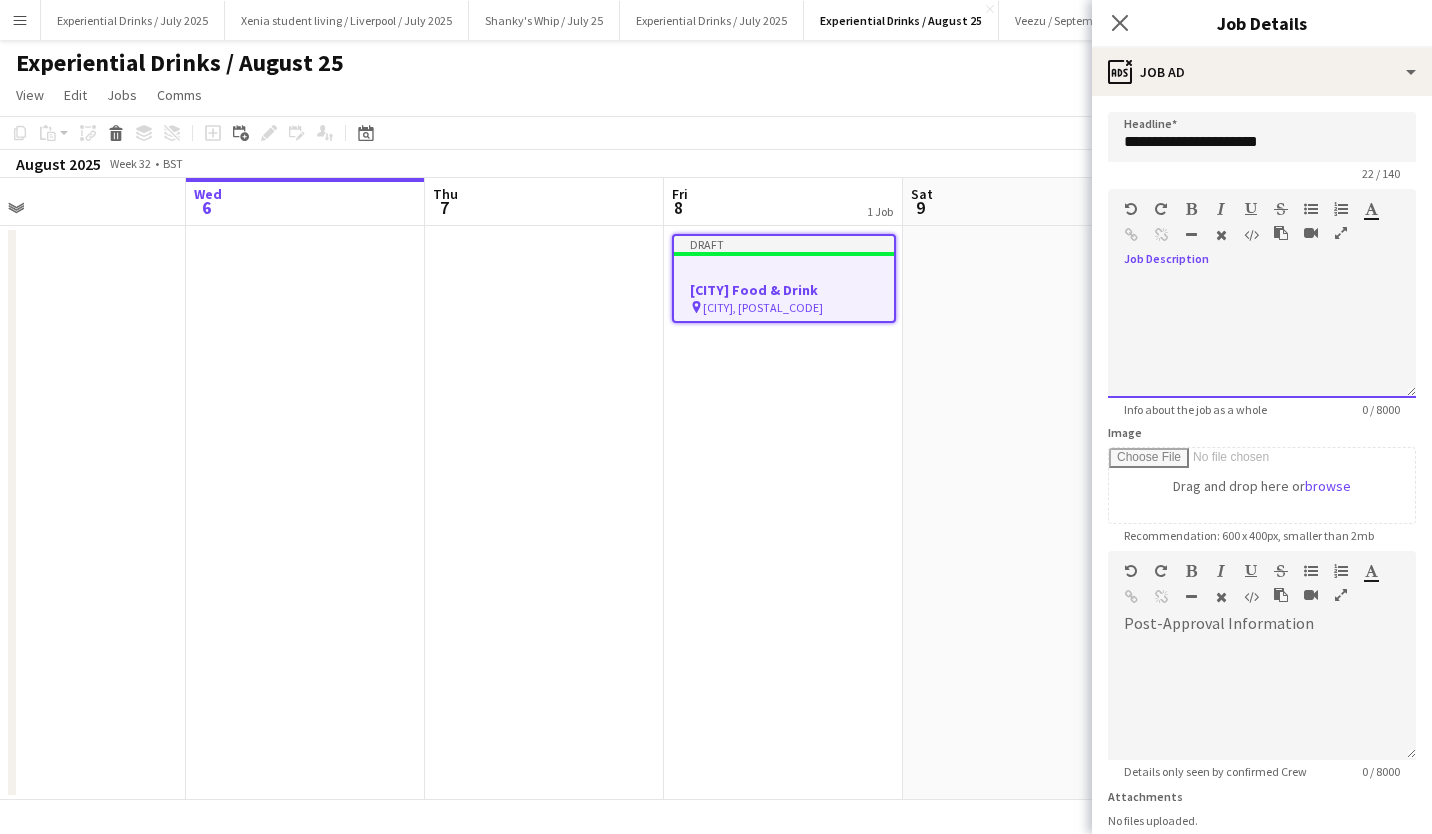 type 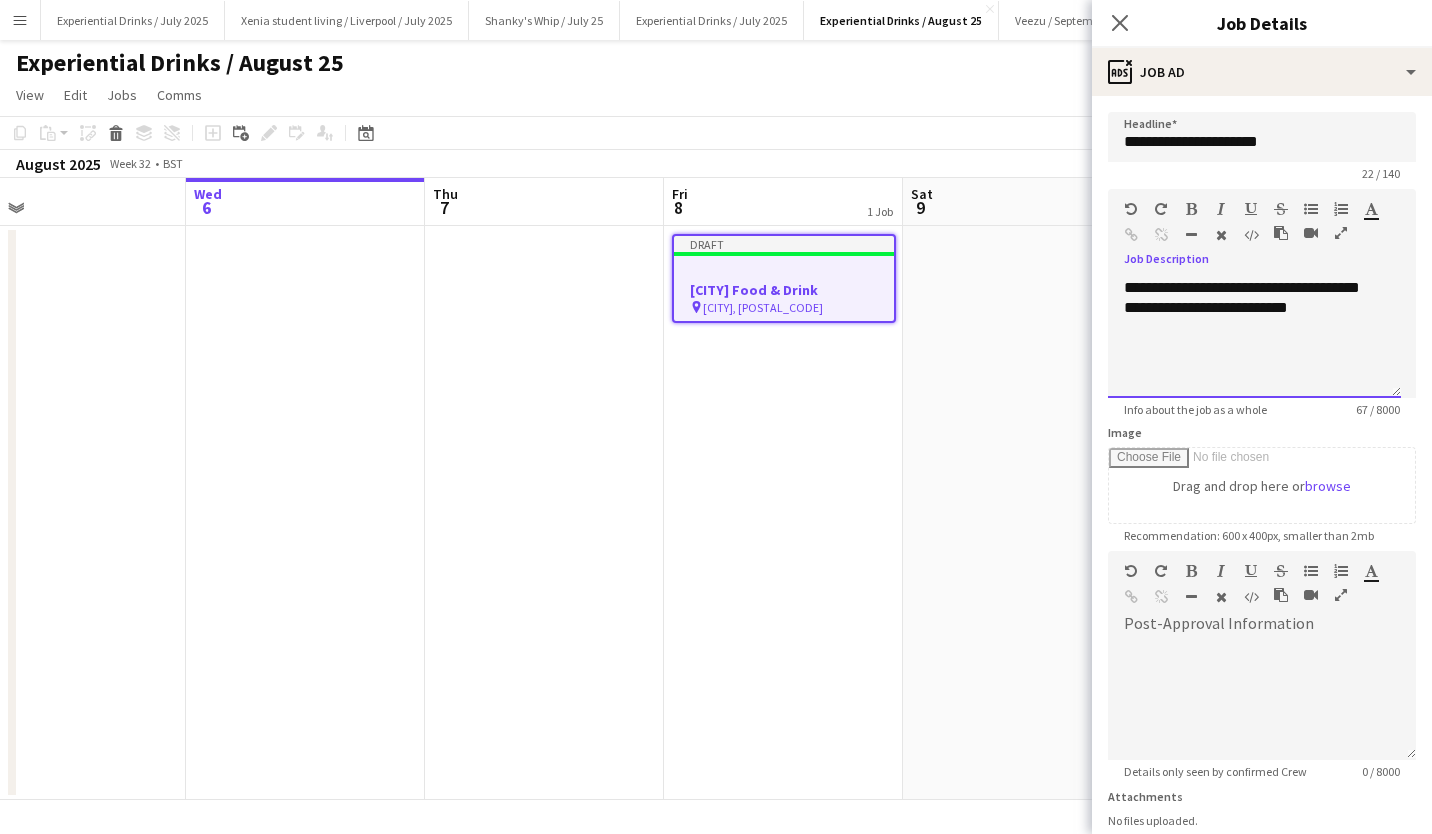 scroll, scrollTop: 154, scrollLeft: 0, axis: vertical 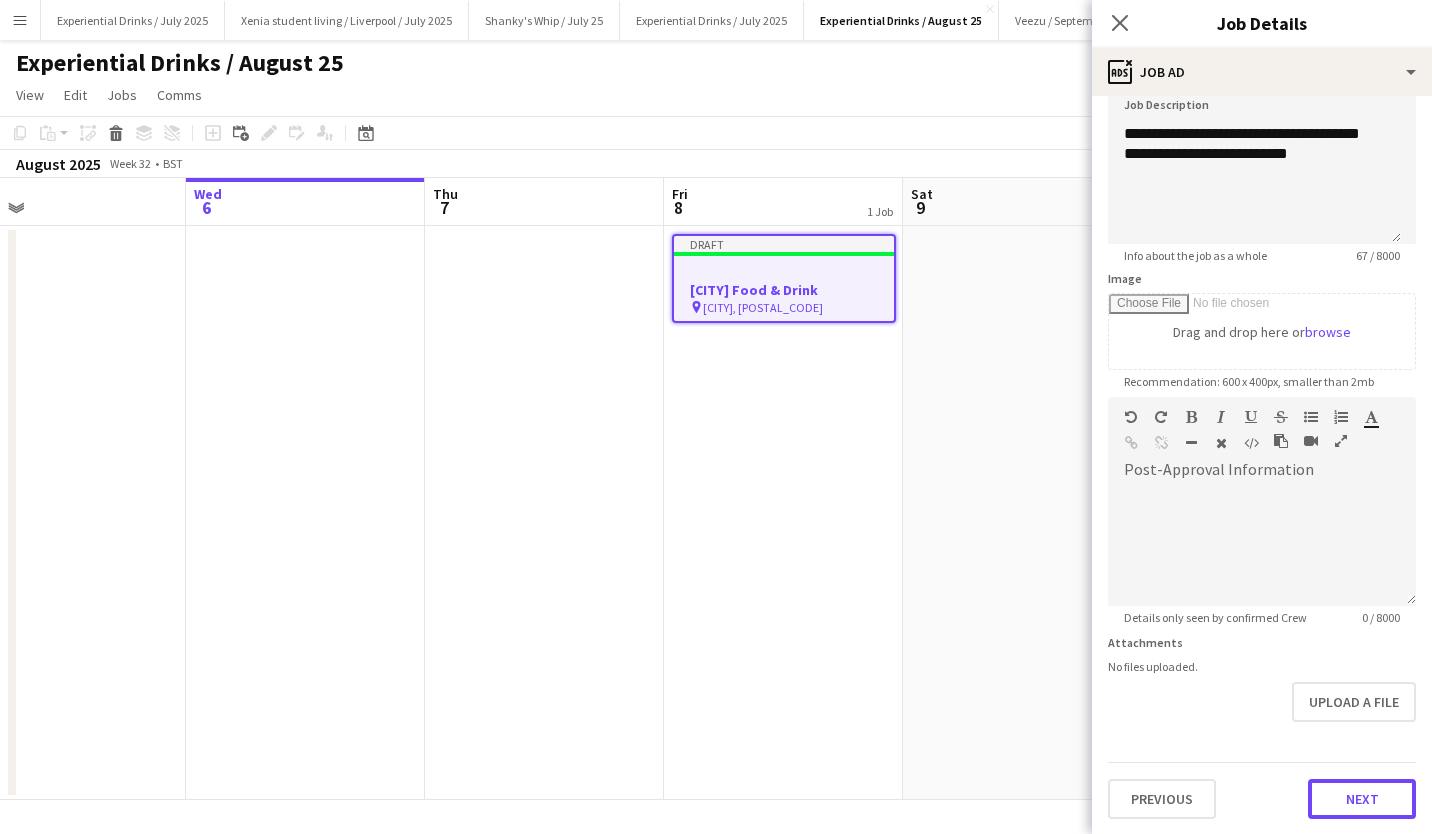 click on "Next" at bounding box center (1362, 799) 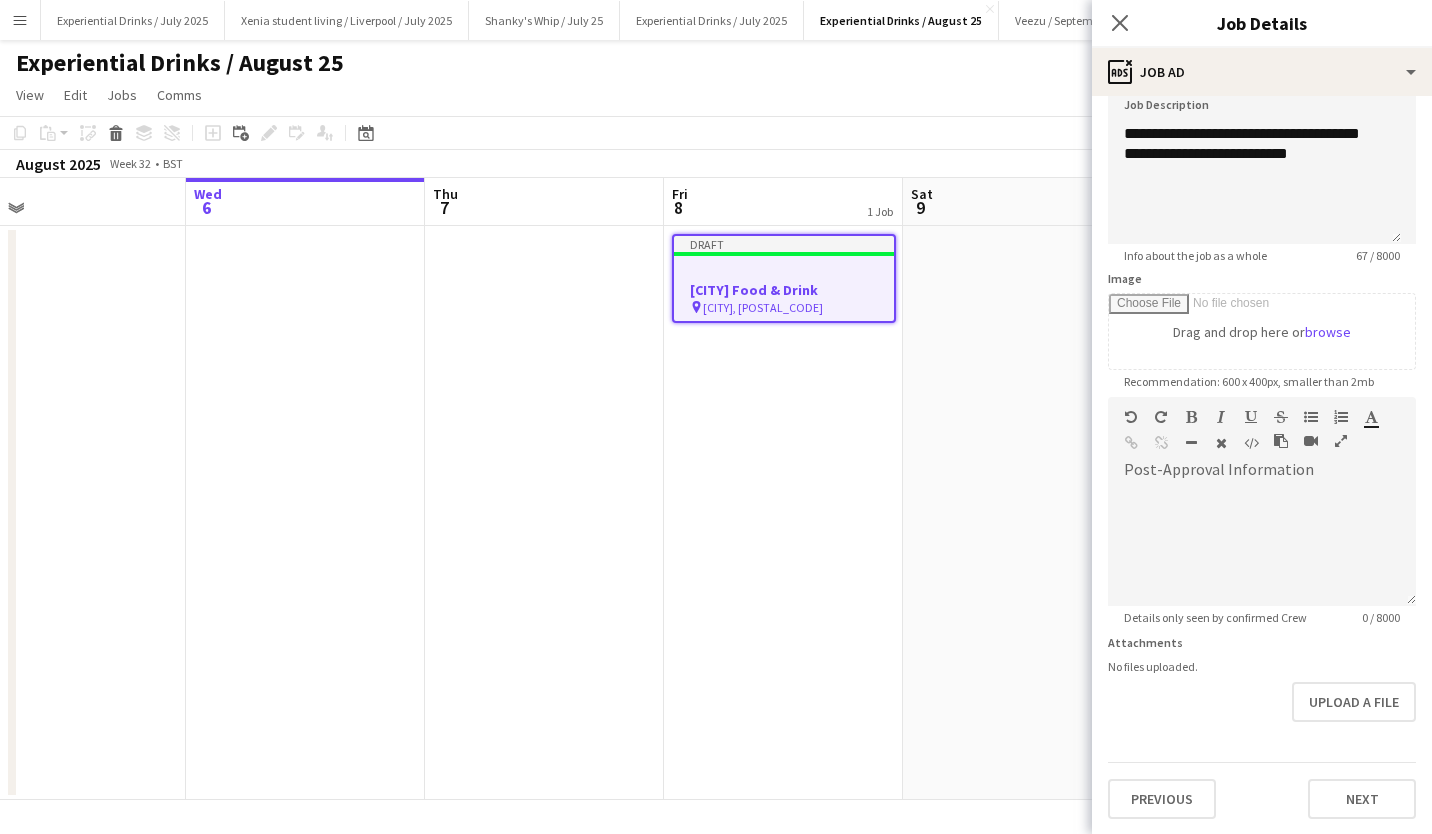 type on "*******" 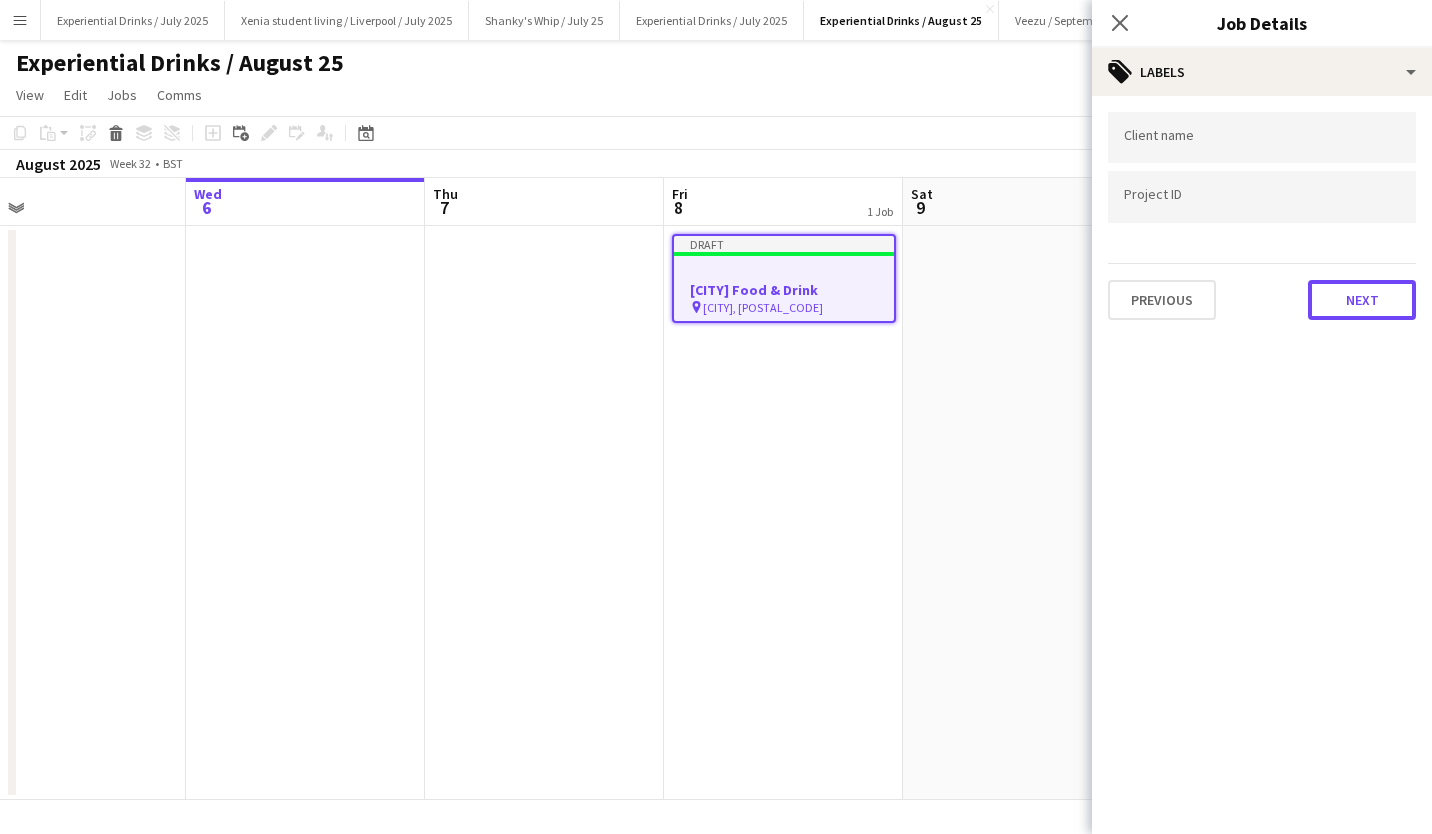 click on "Next" at bounding box center (1362, 300) 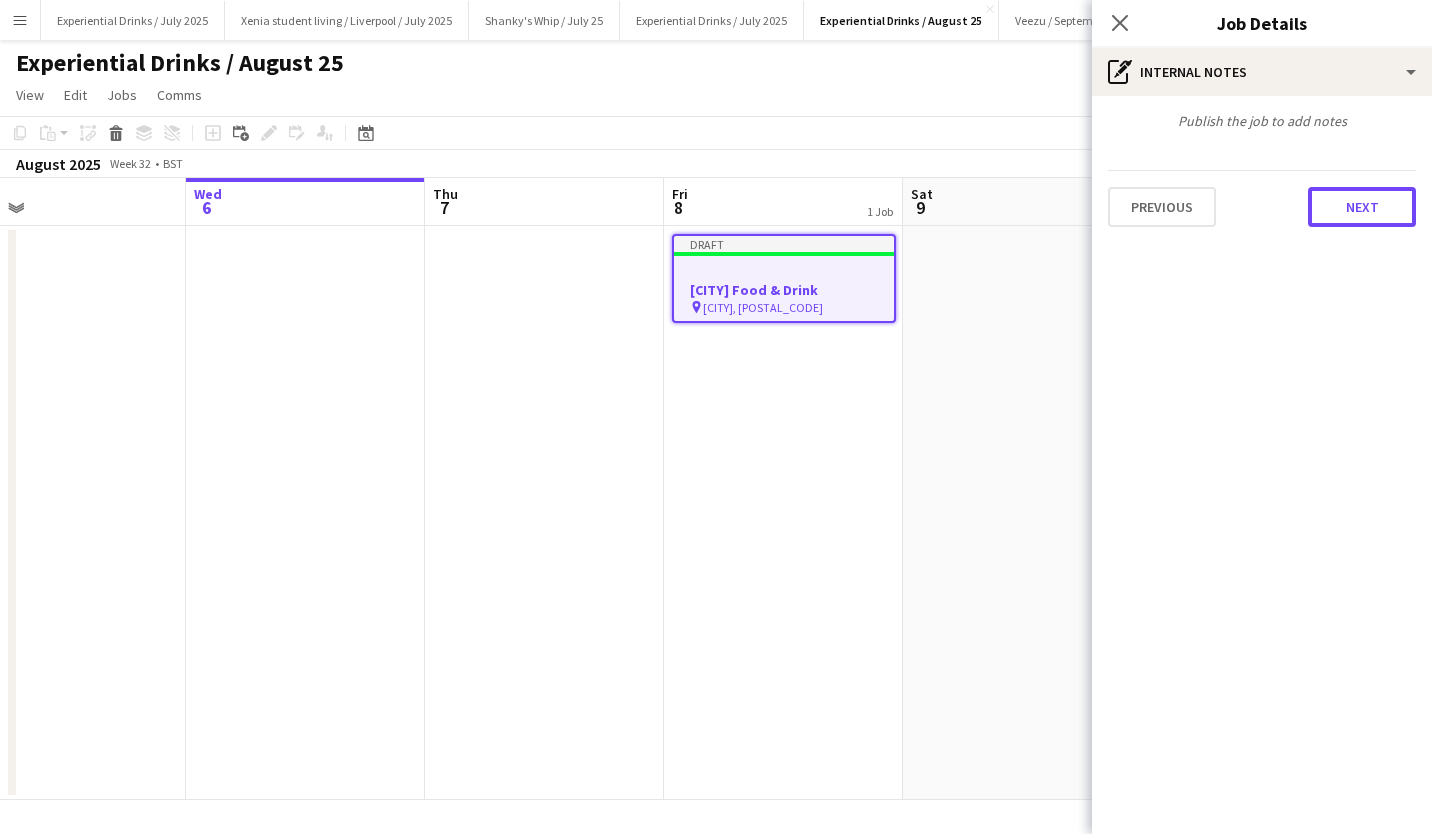click on "Next" at bounding box center [1362, 207] 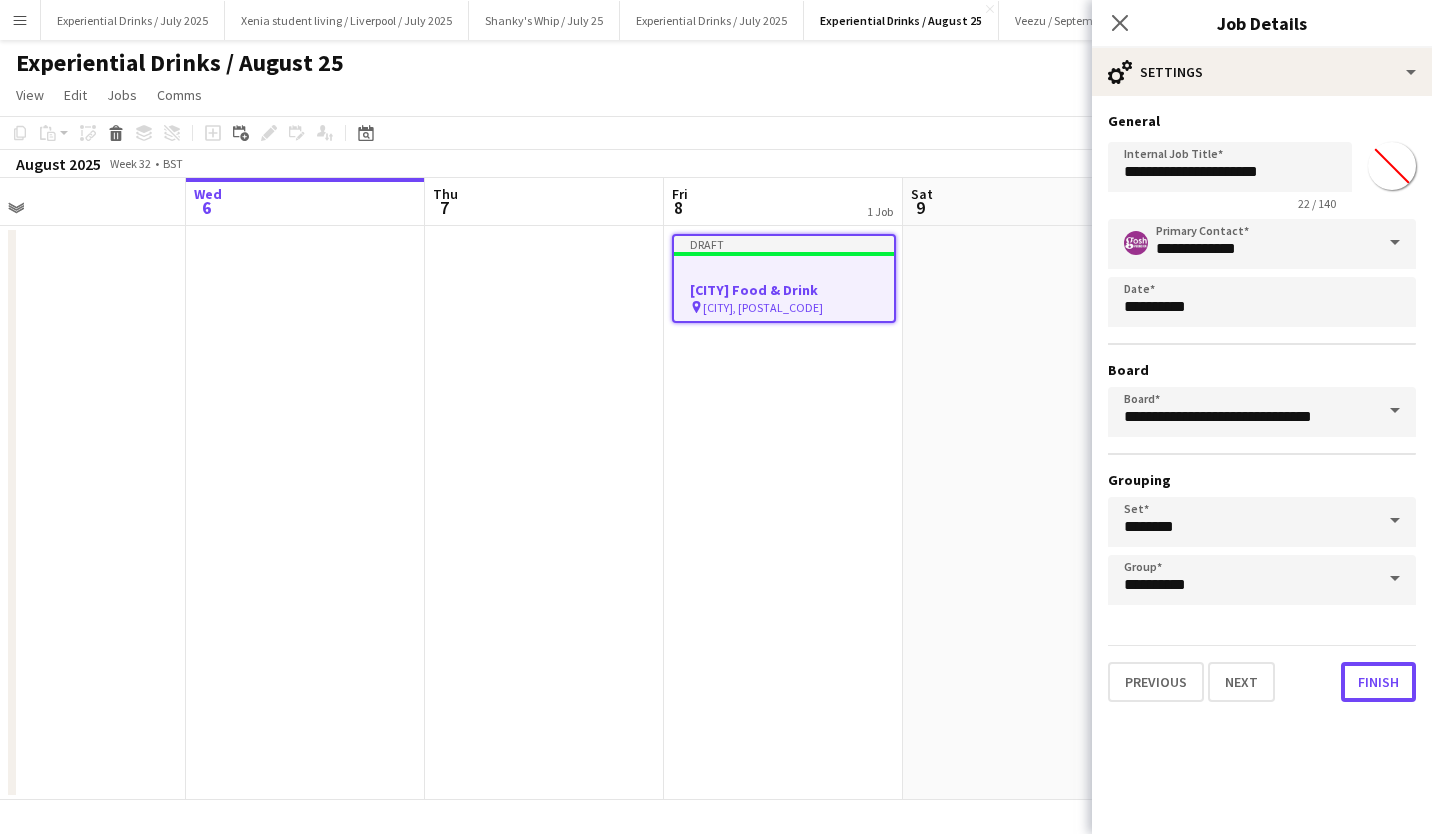 click on "Finish" at bounding box center [1378, 682] 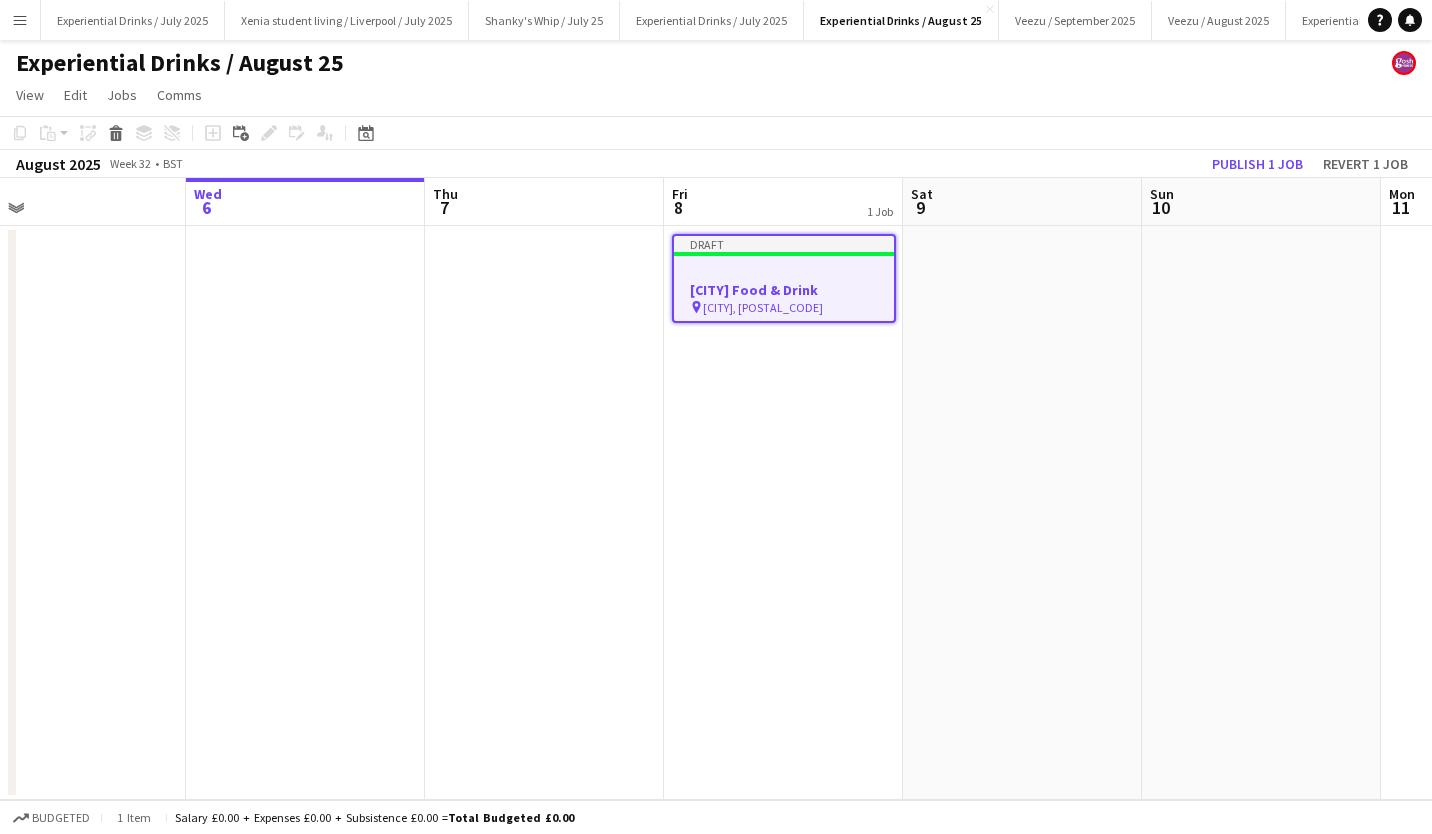 click on "Draft" at bounding box center (784, 244) 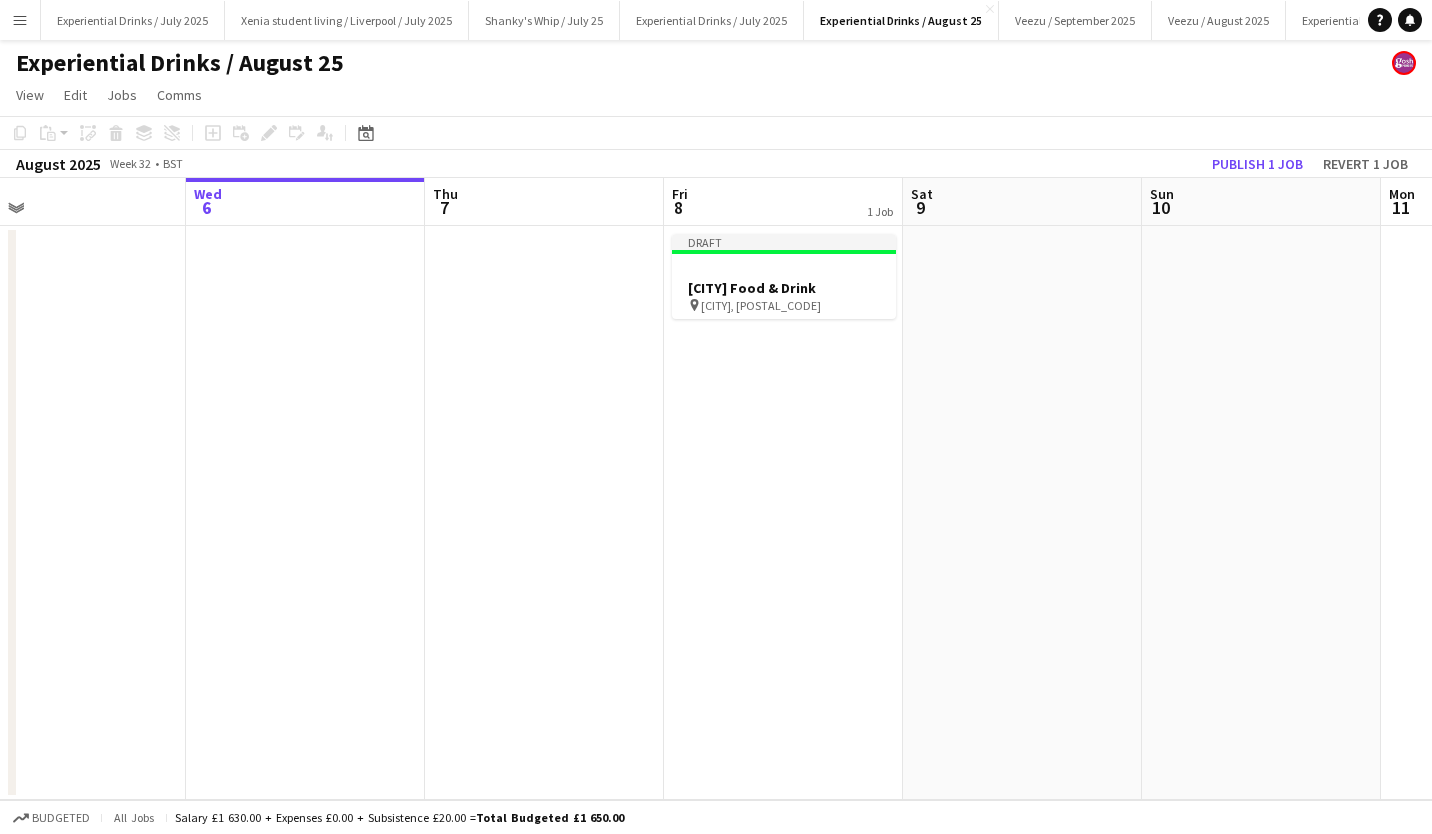 click at bounding box center (784, 252) 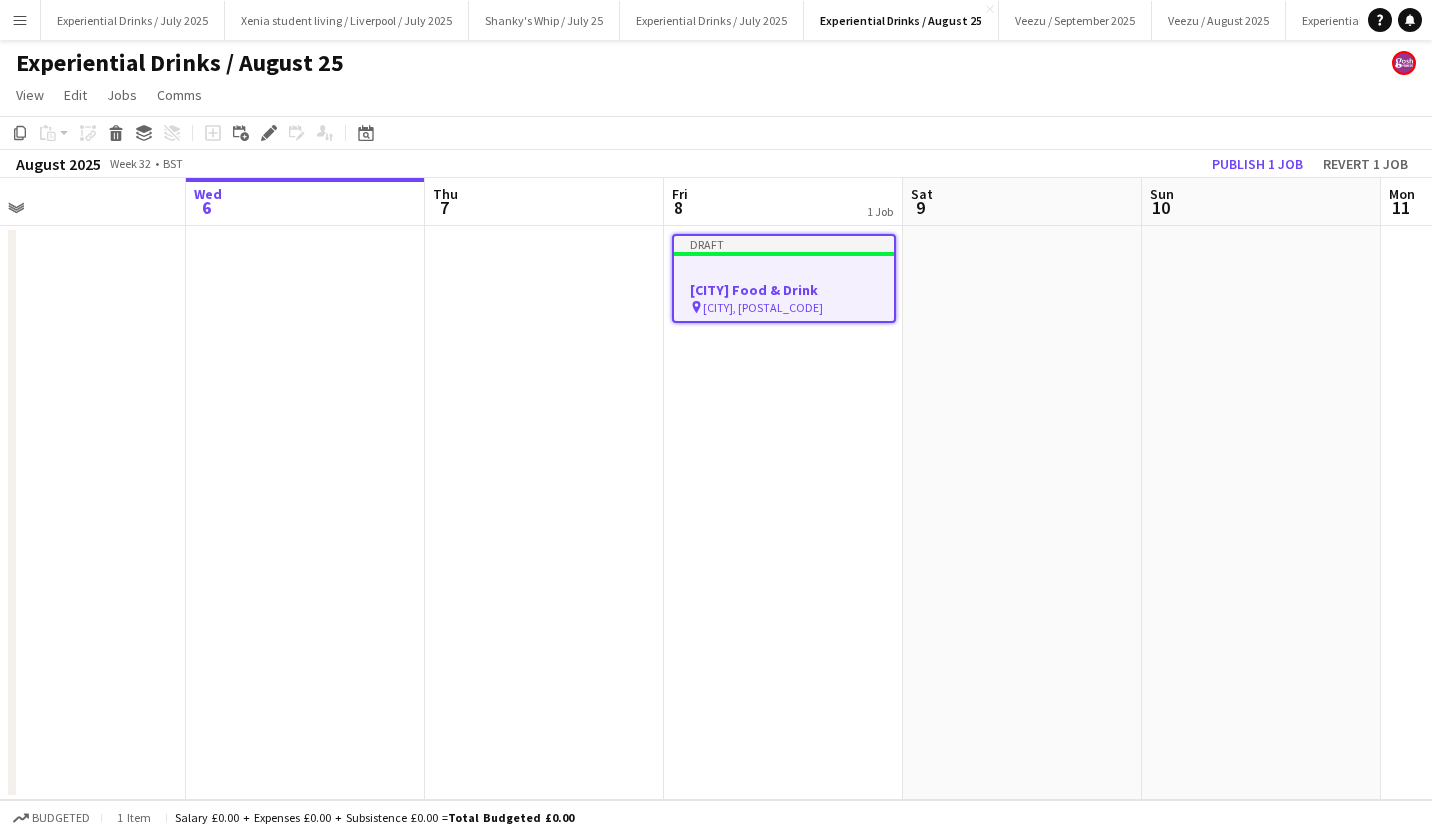 click on "Copy" 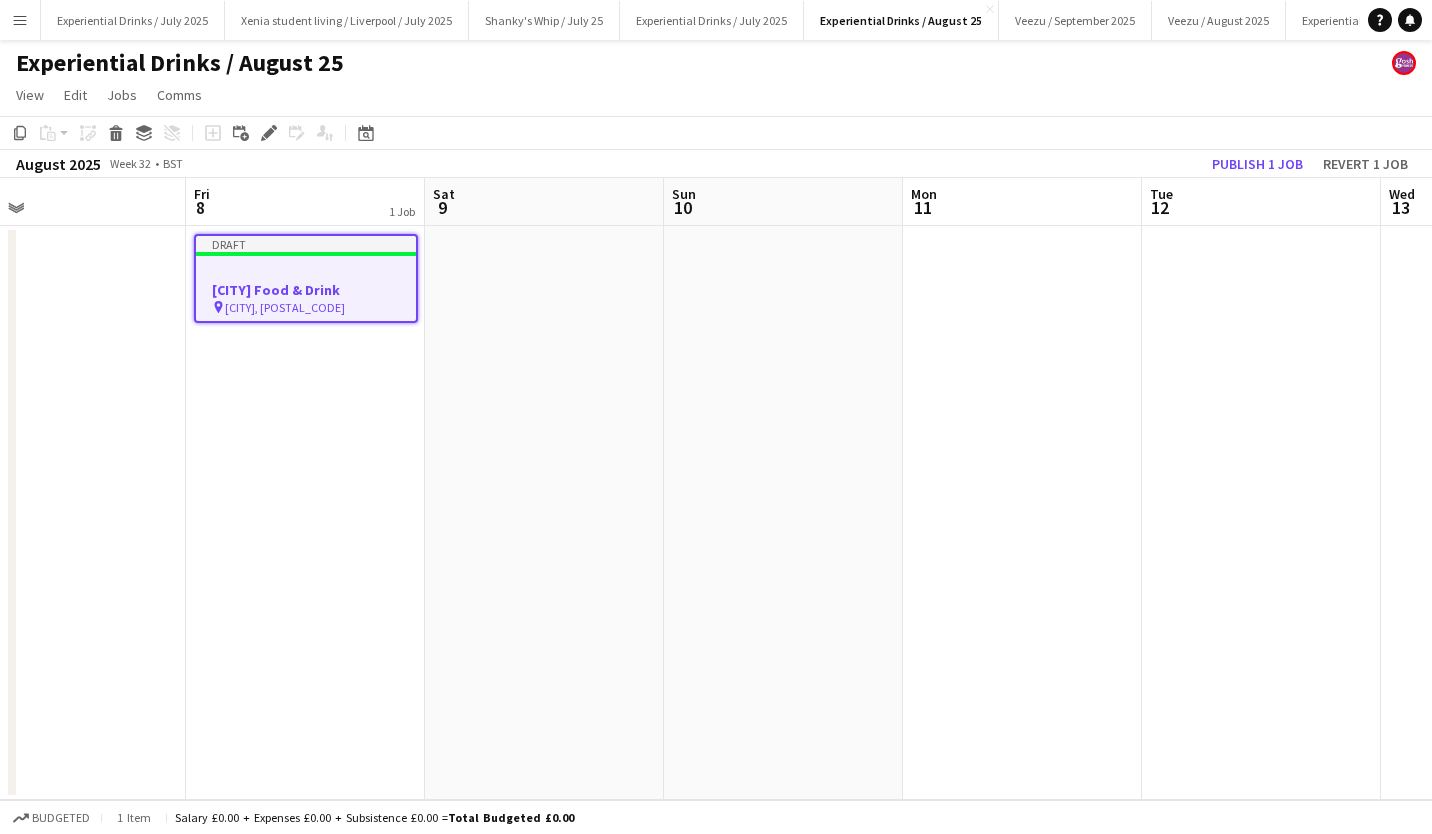 scroll, scrollTop: 0, scrollLeft: 650, axis: horizontal 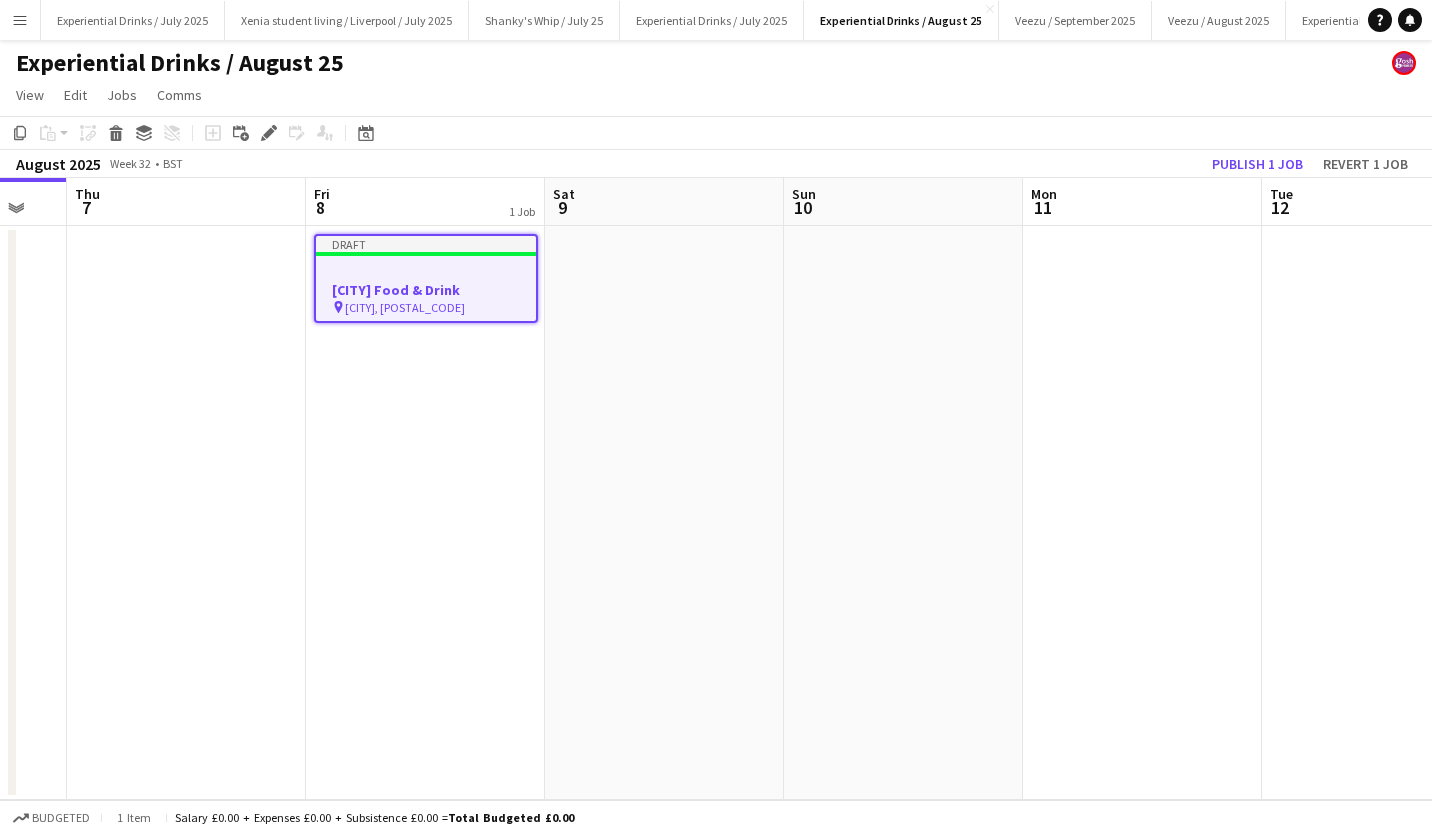 click at bounding box center [1142, 513] 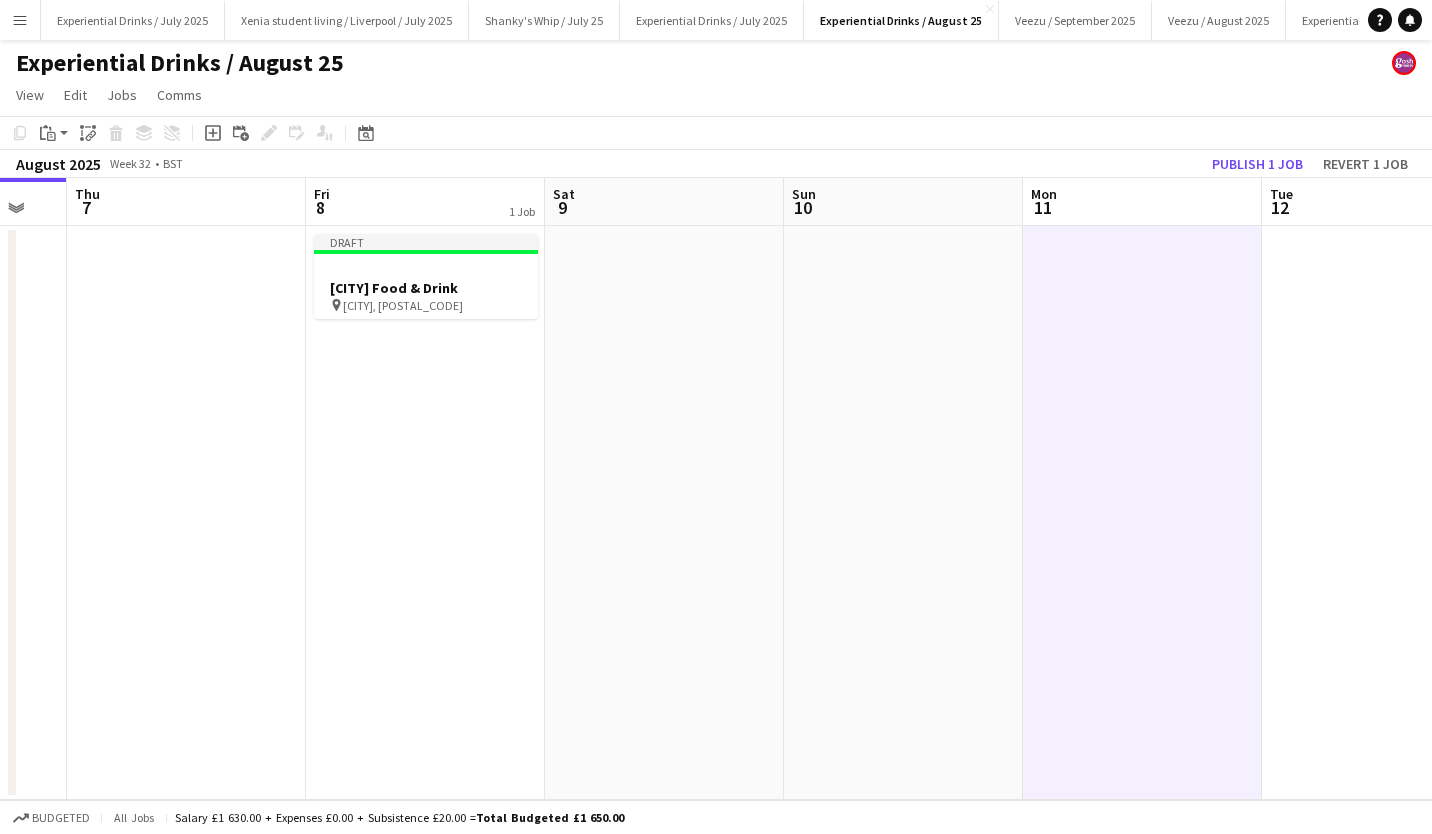 click on "Paste" at bounding box center [54, 133] 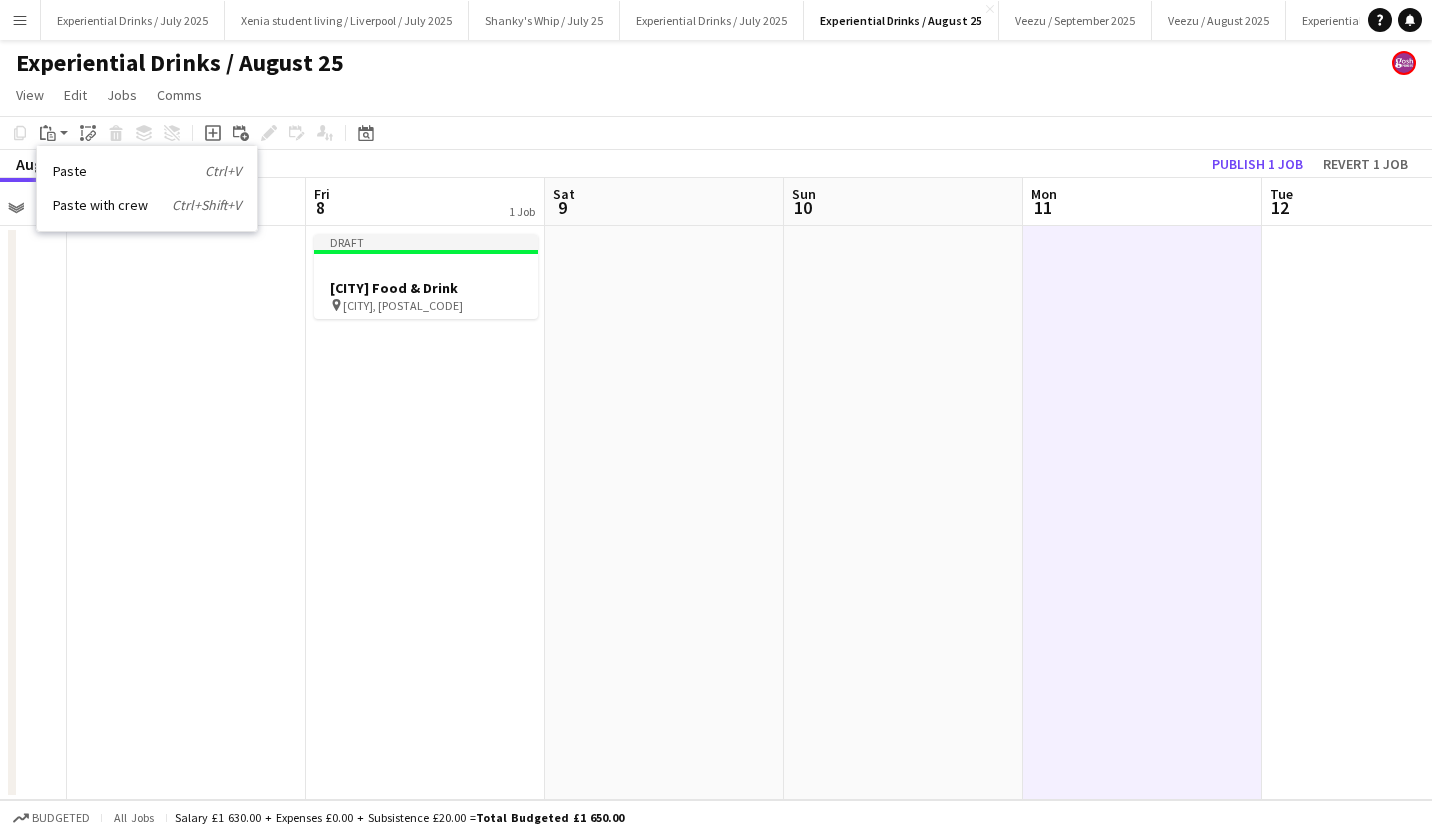 click on "Paste   Ctrl+V" at bounding box center (147, 171) 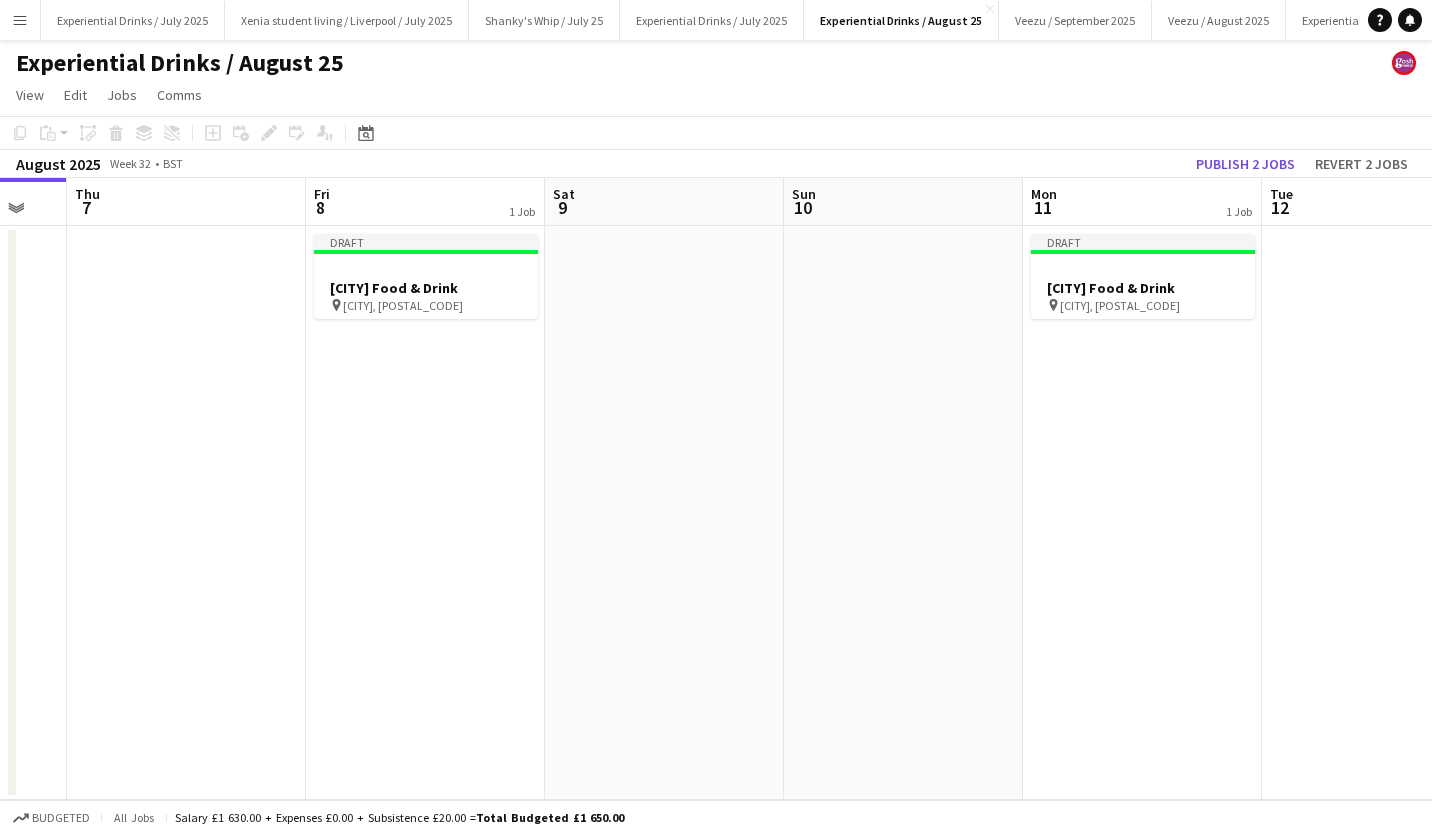 click at bounding box center [1143, 269] 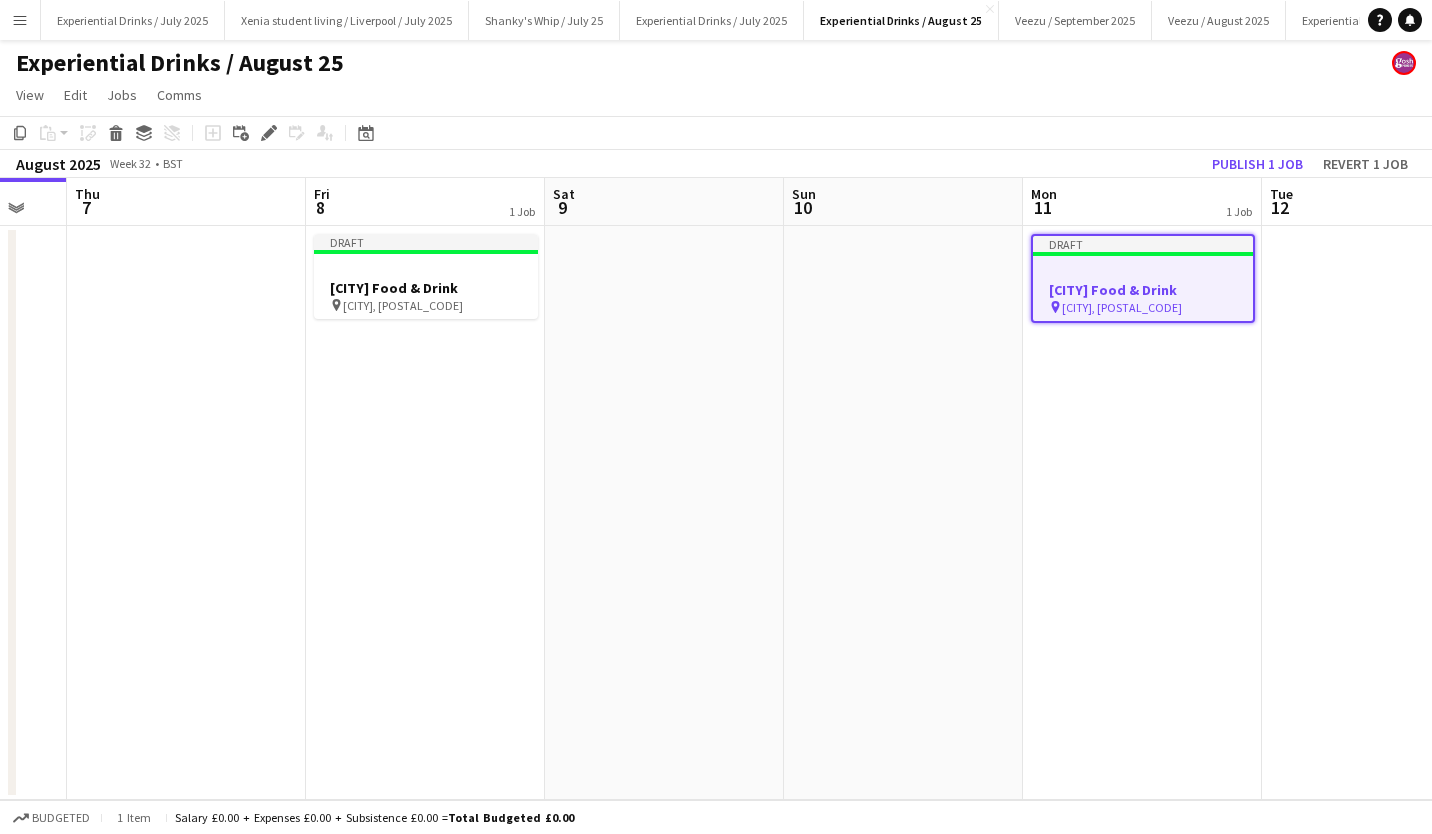 click 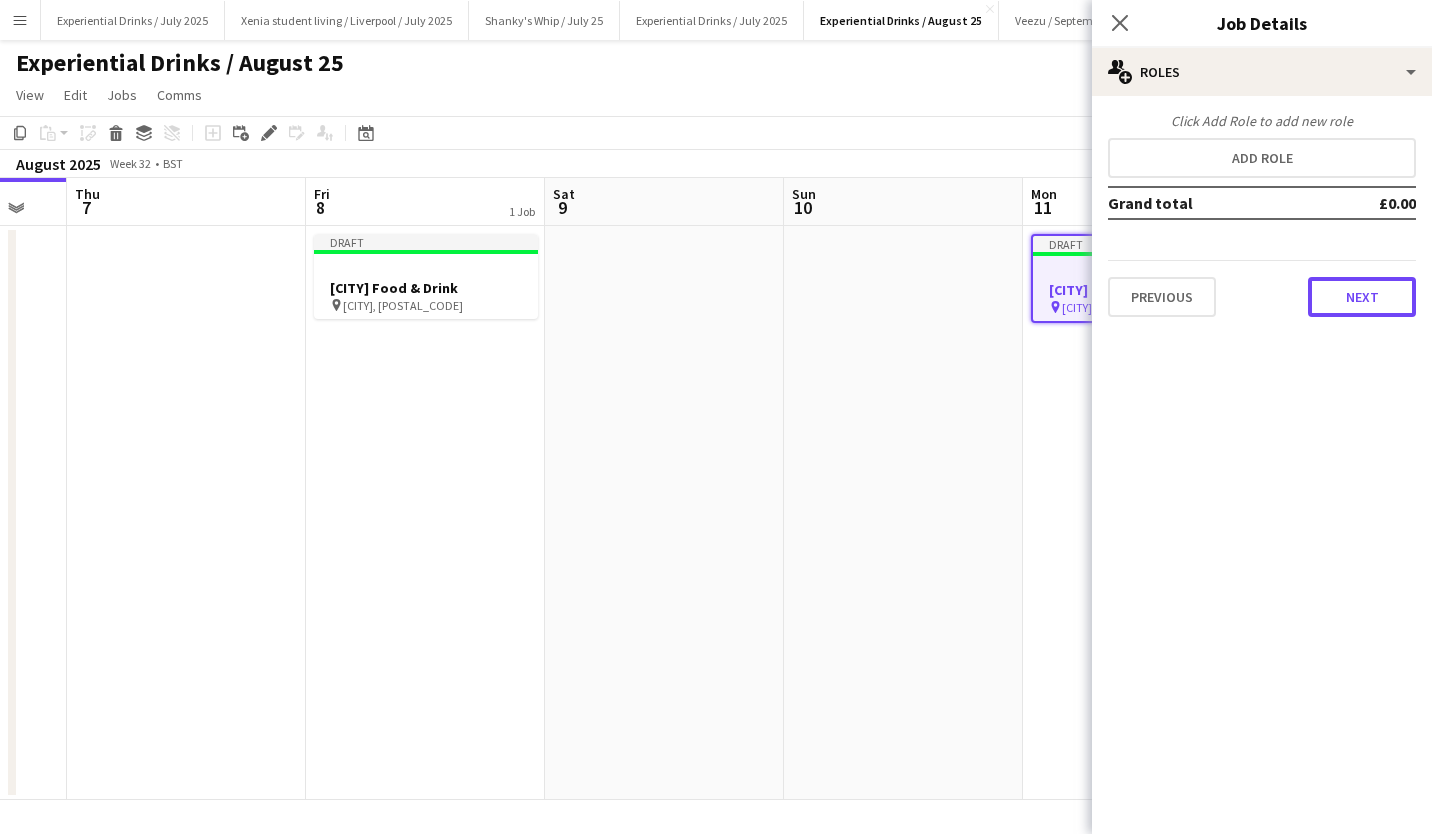 click on "Next" at bounding box center (1362, 297) 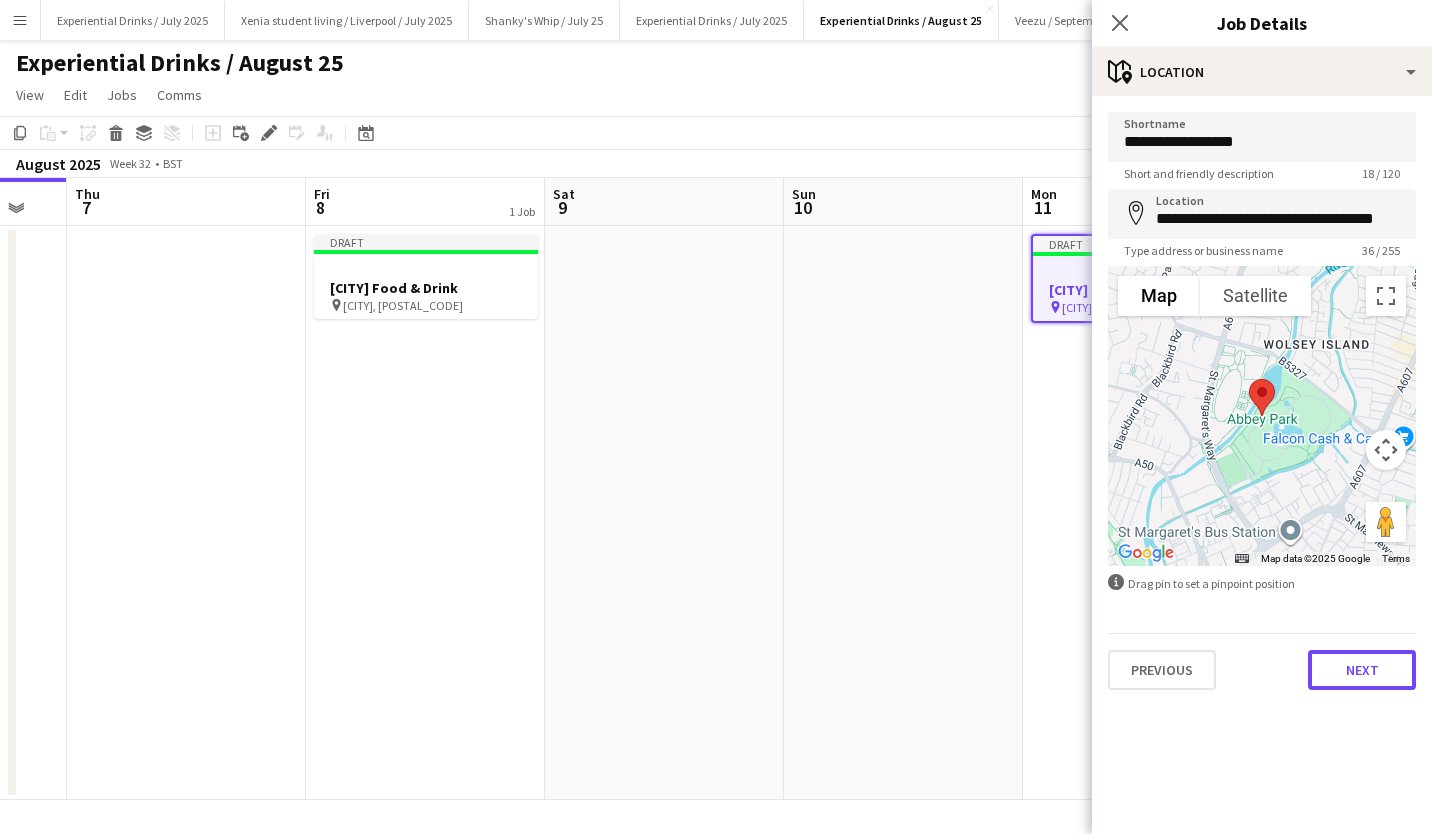 click on "Next" at bounding box center [1362, 670] 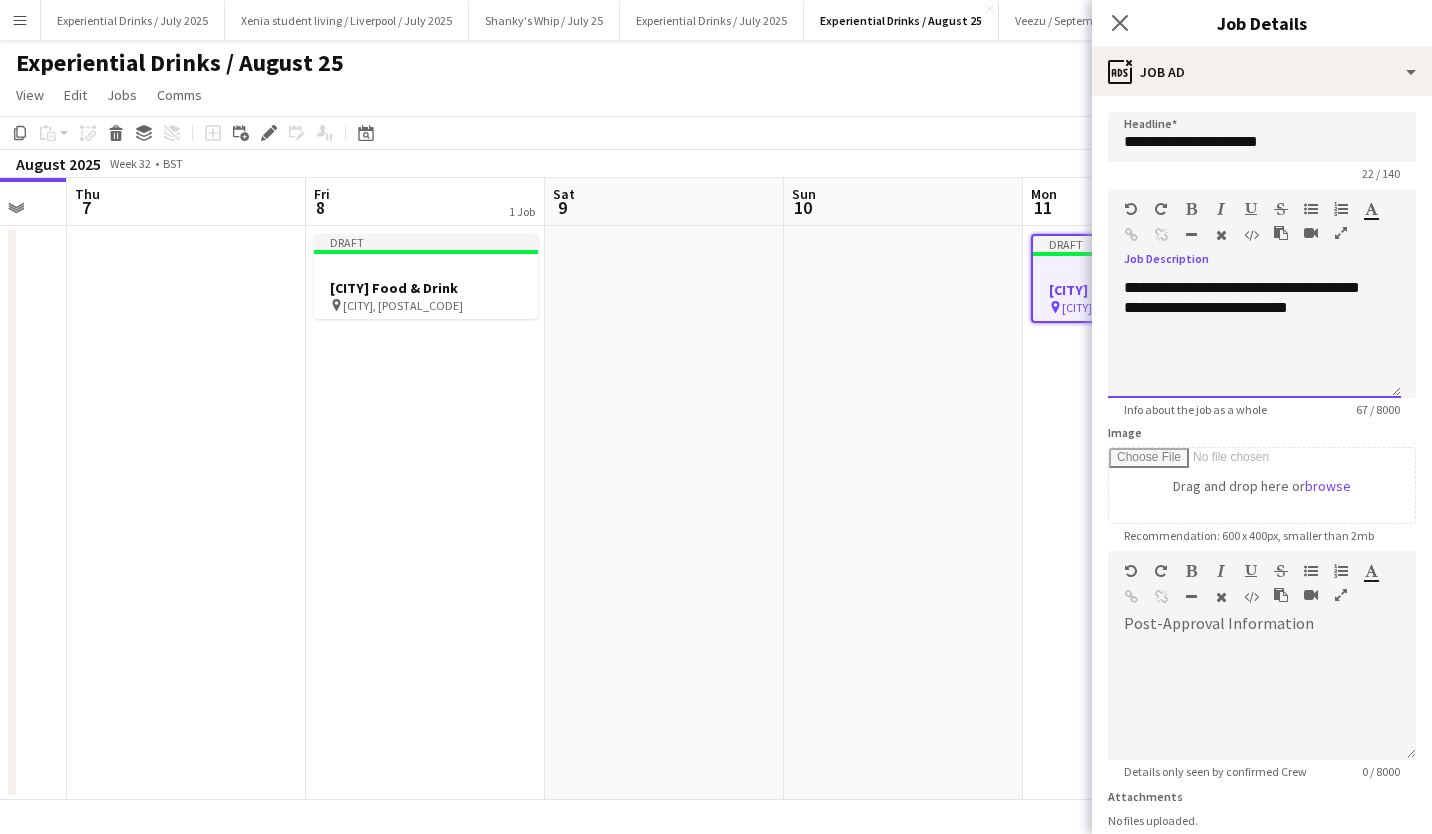 click on "**********" at bounding box center (1254, 338) 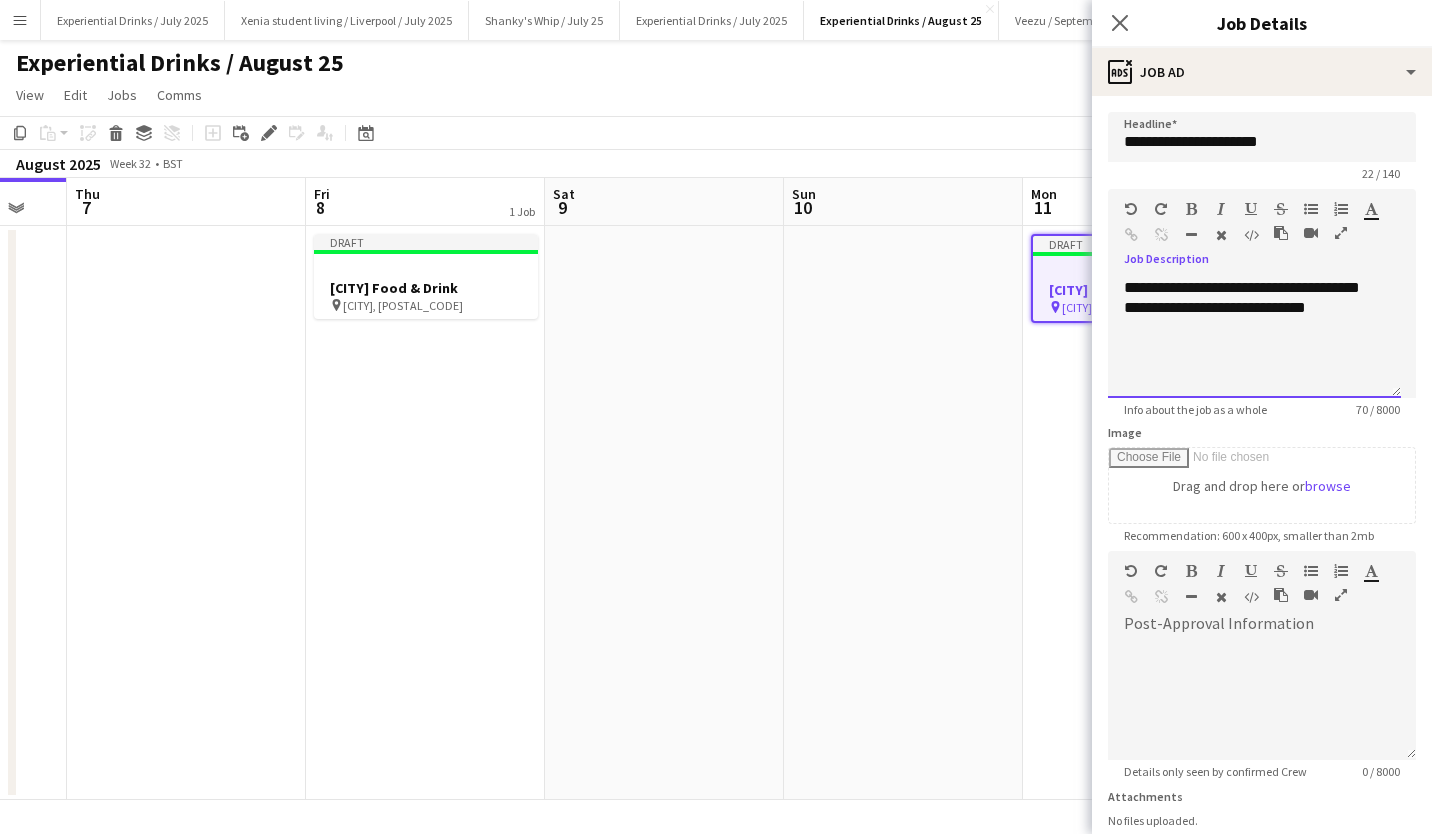 scroll, scrollTop: 154, scrollLeft: 0, axis: vertical 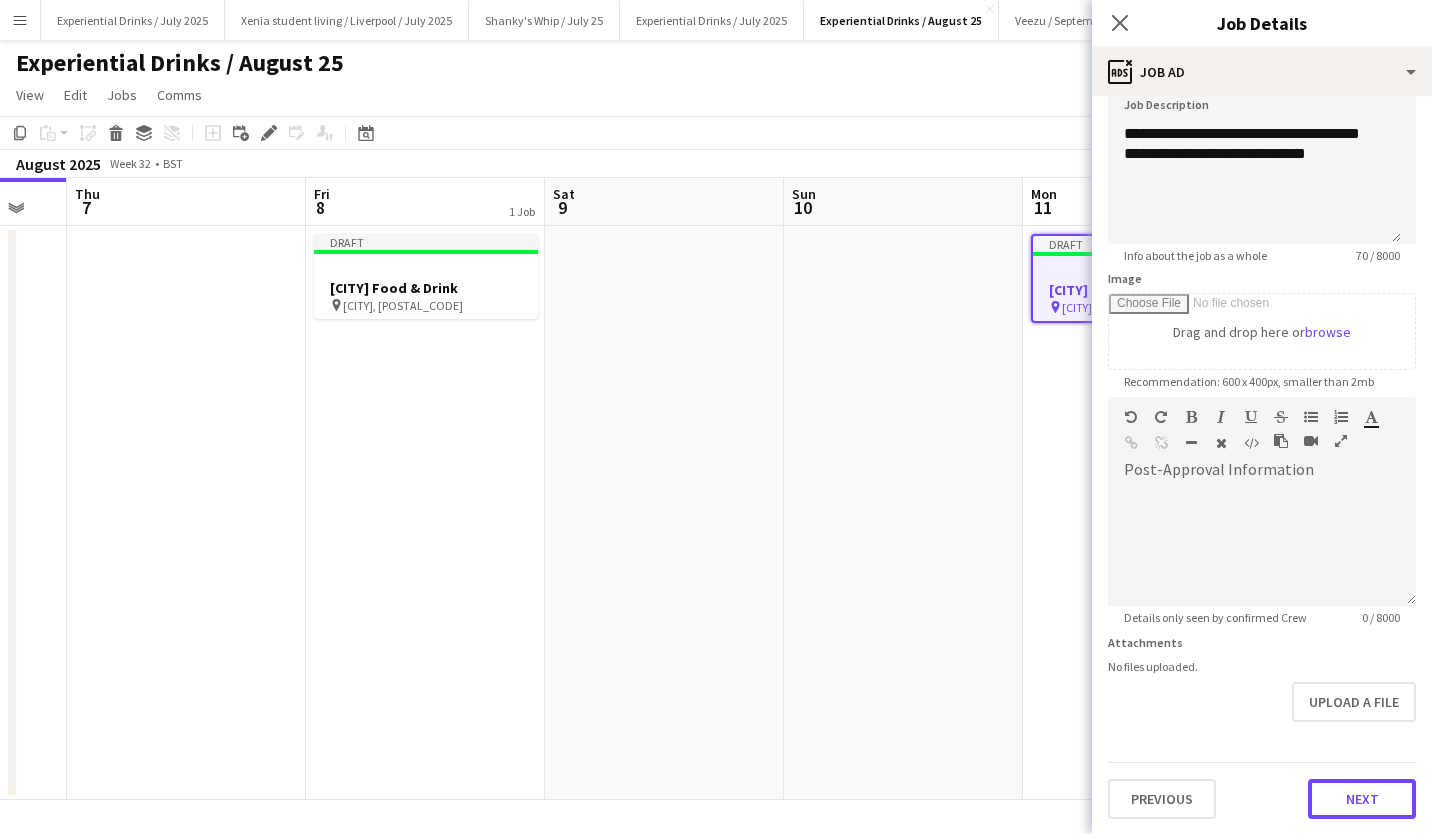 click on "Next" at bounding box center (1362, 799) 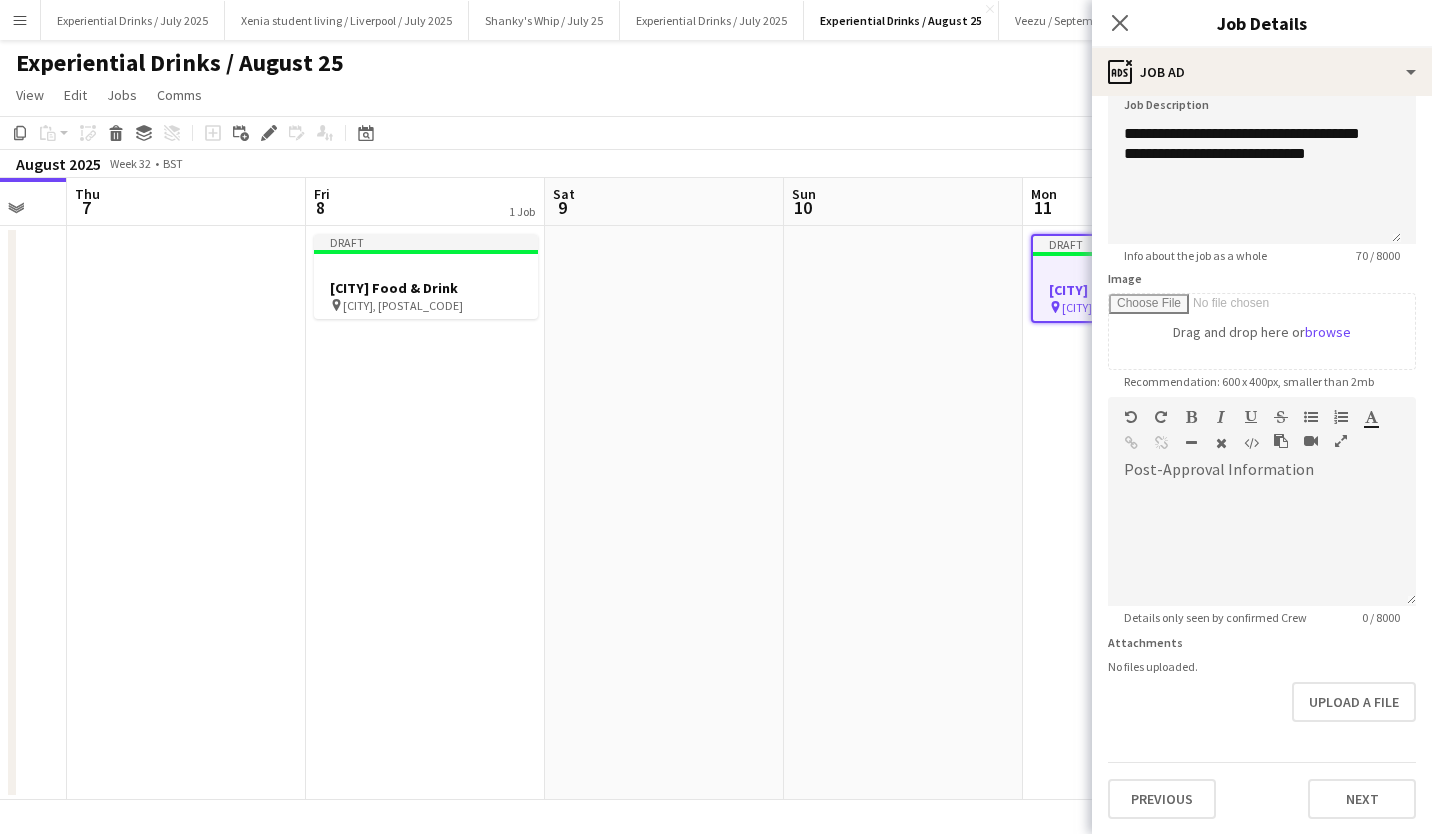 scroll, scrollTop: 0, scrollLeft: 0, axis: both 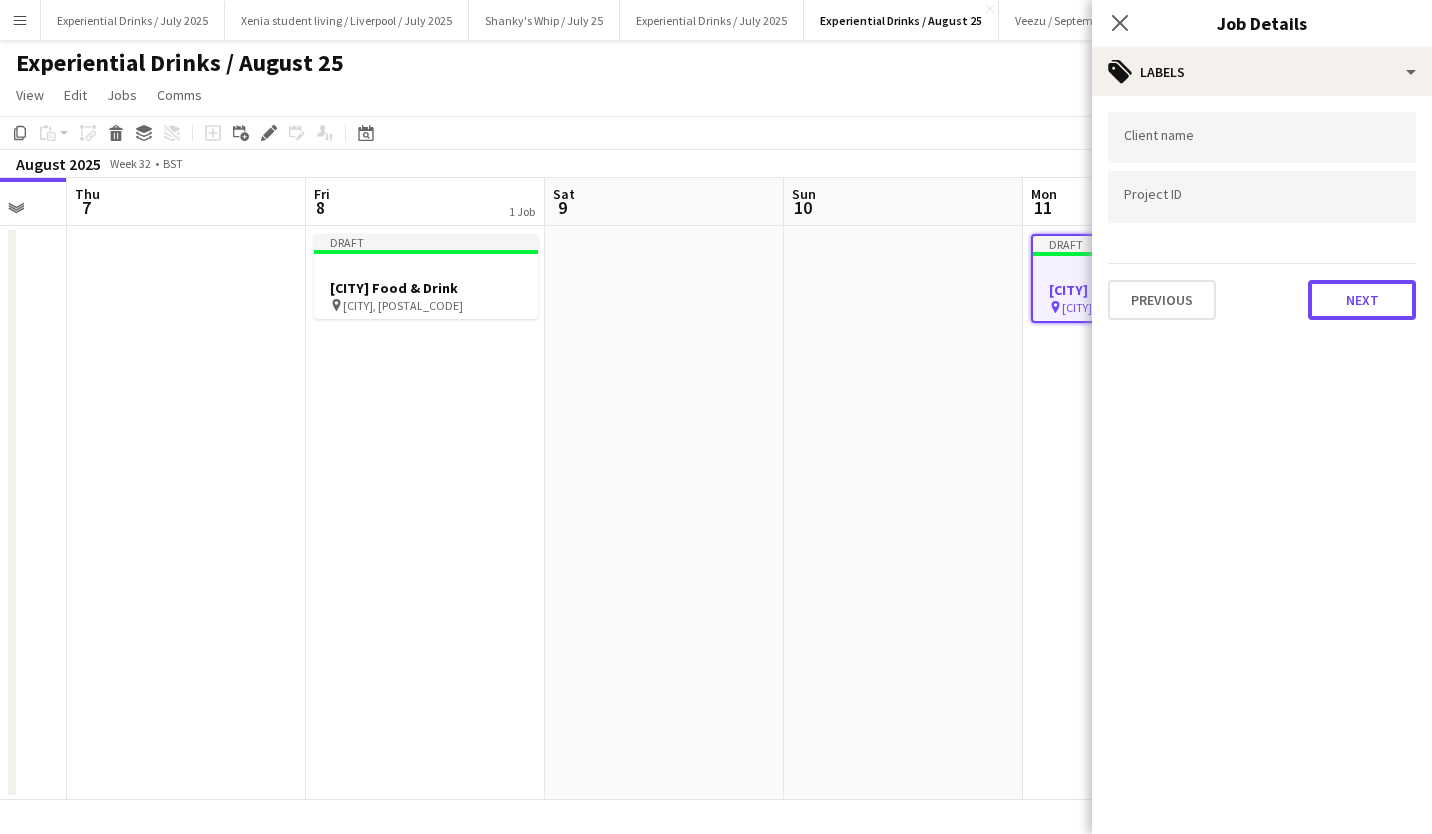 click on "Next" at bounding box center [1362, 300] 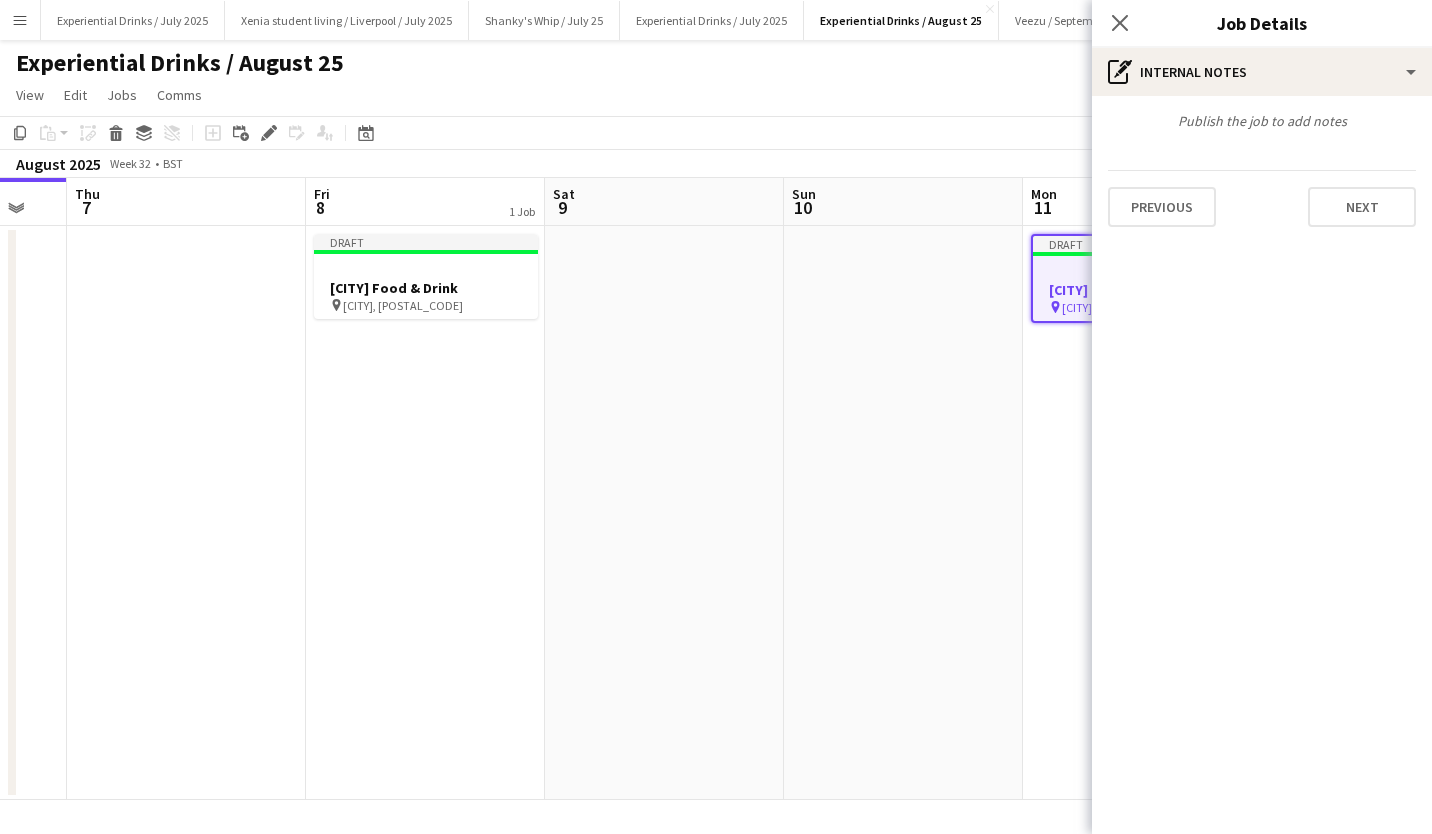 drag, startPoint x: 1352, startPoint y: 229, endPoint x: 1365, endPoint y: 206, distance: 26.41969 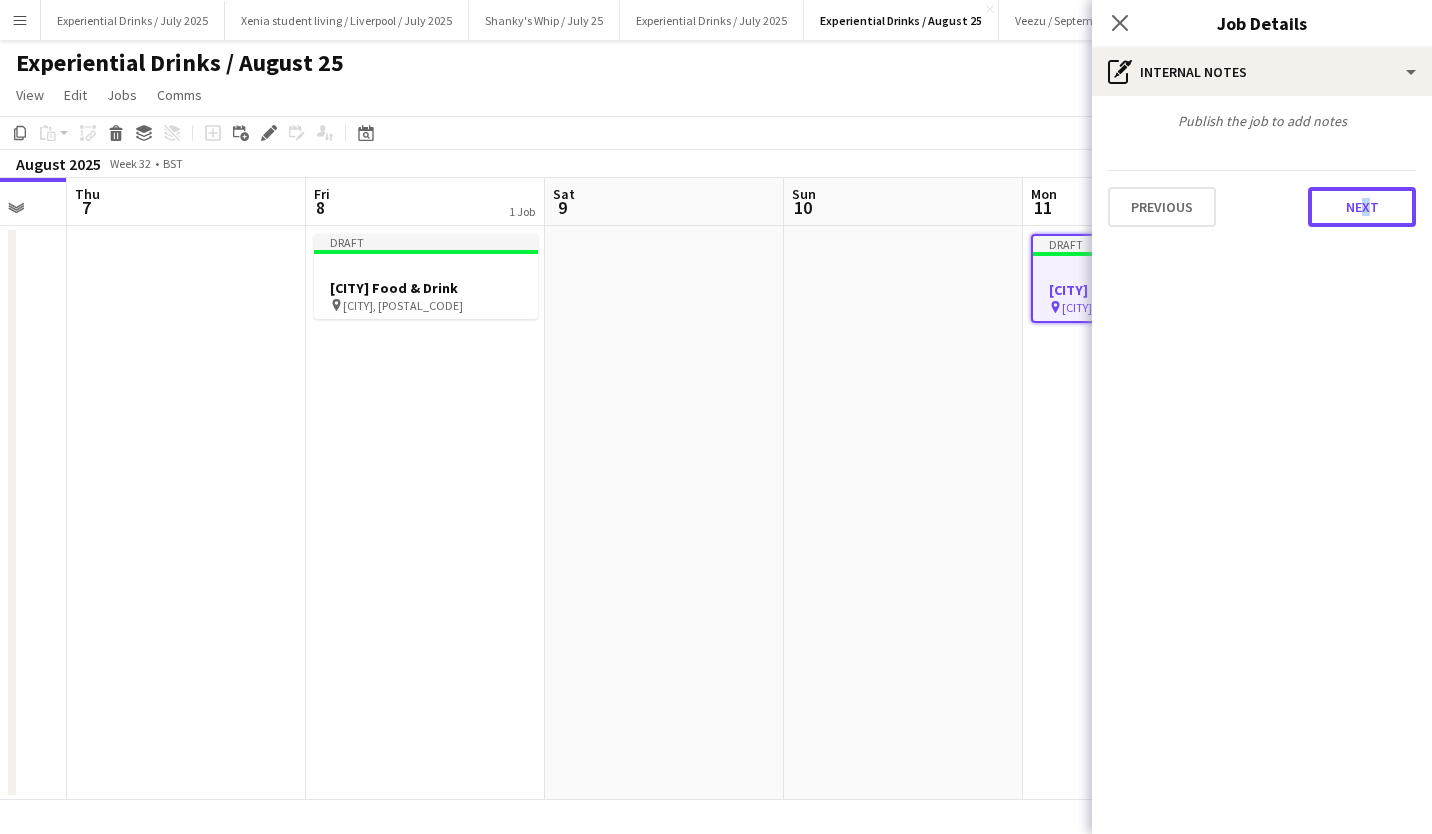 click on "Next" at bounding box center [1362, 207] 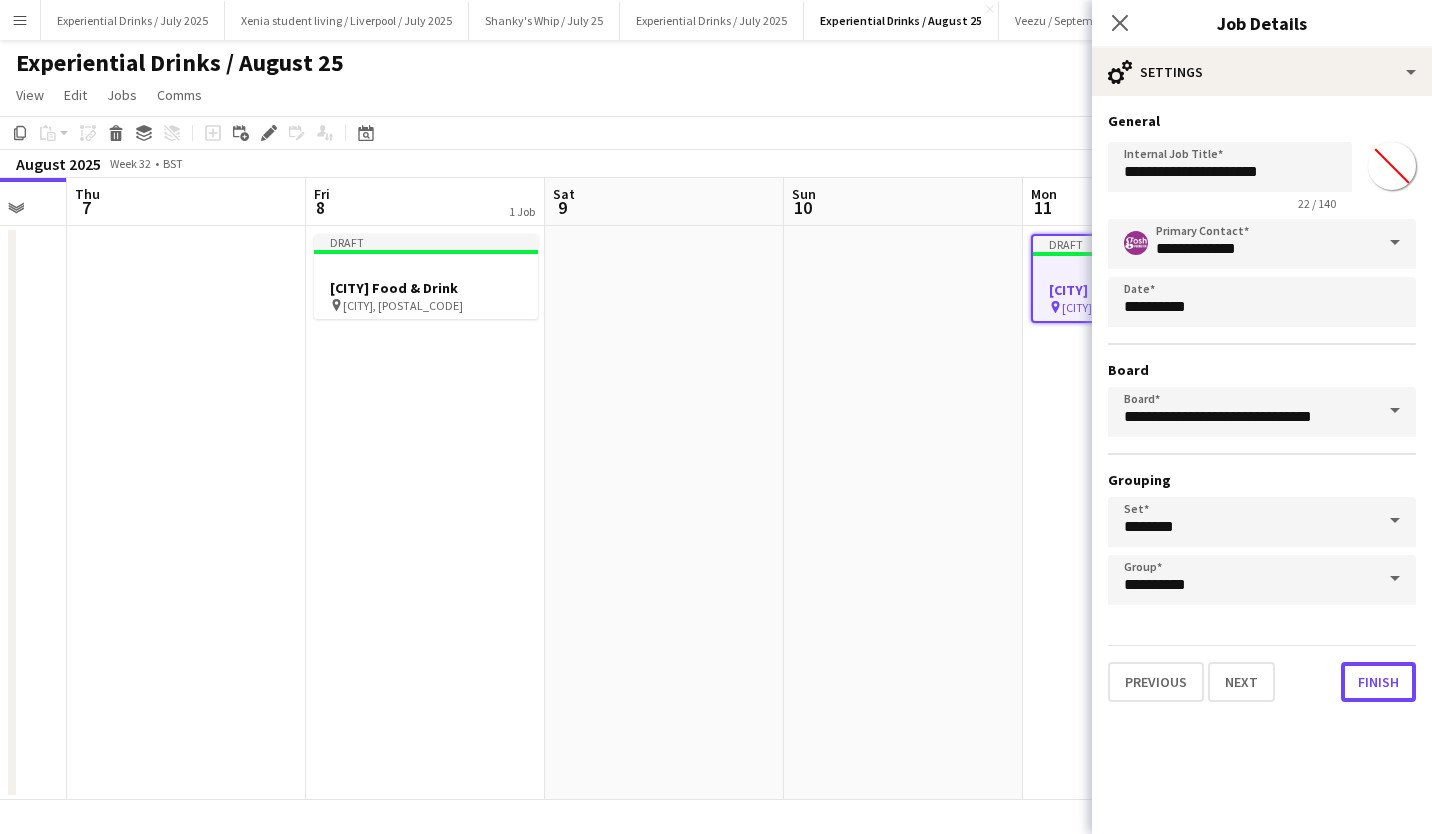 click on "Finish" at bounding box center [1378, 682] 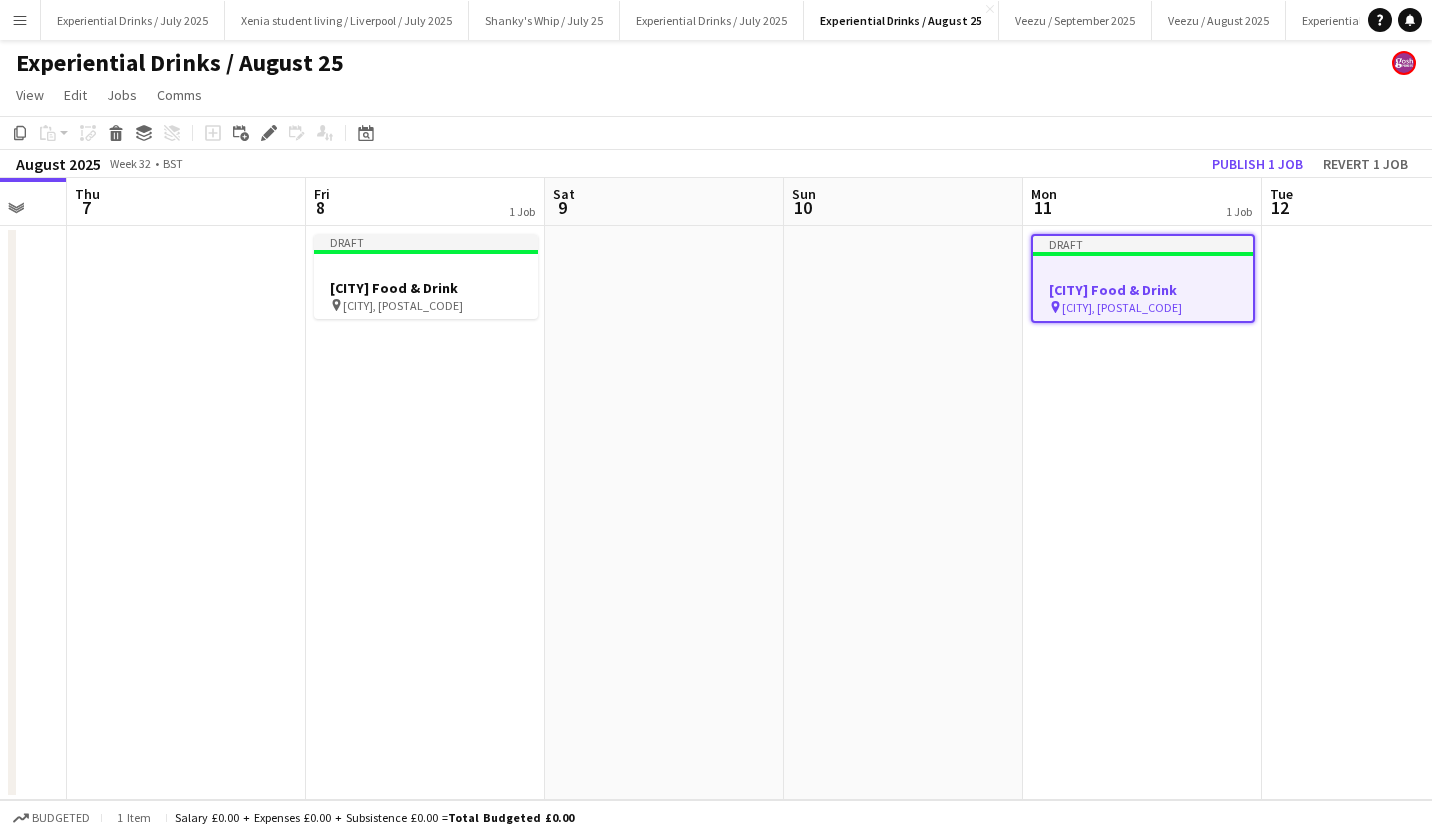 click at bounding box center (1381, 513) 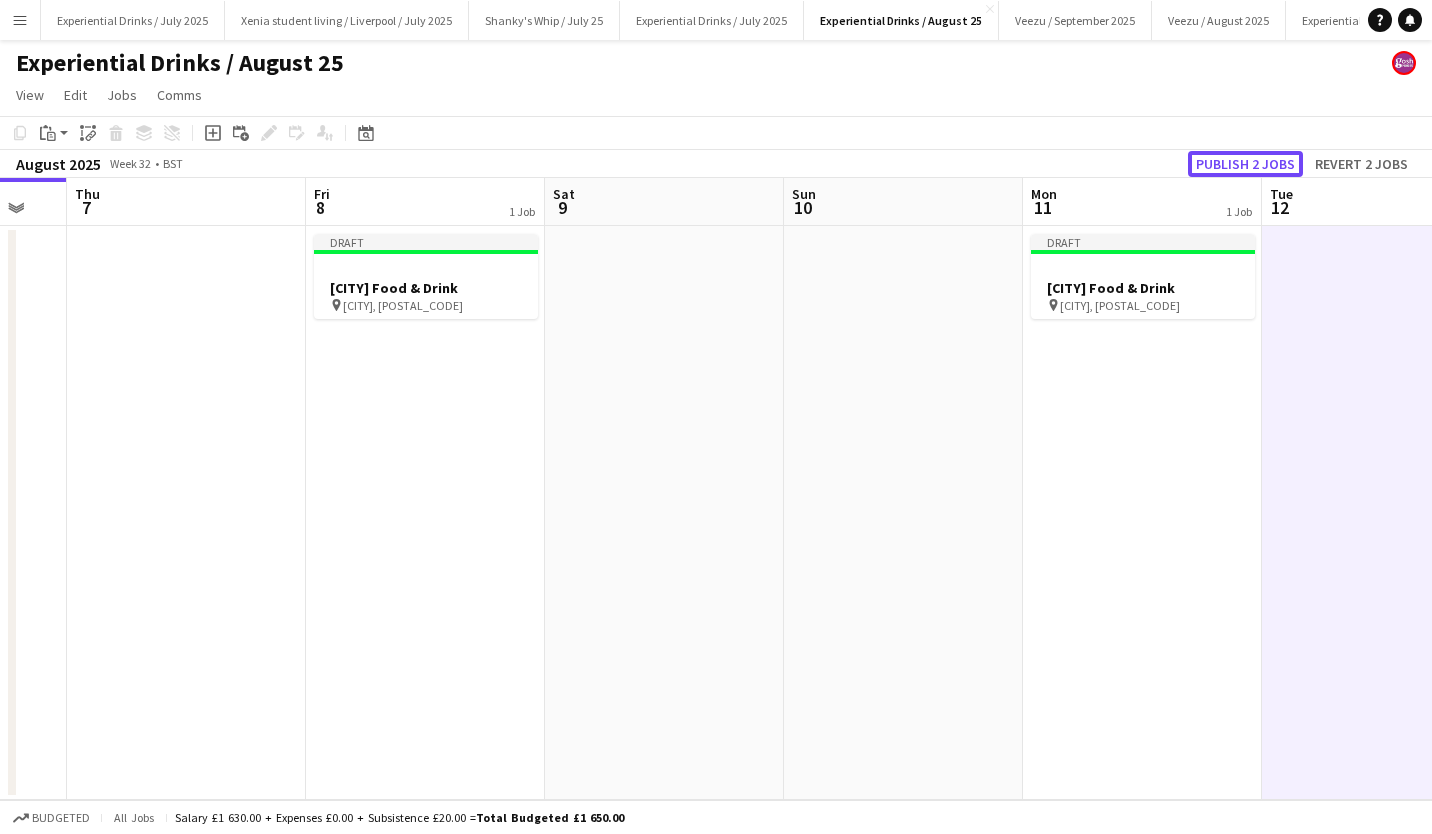 click on "Publish 2 jobs" 